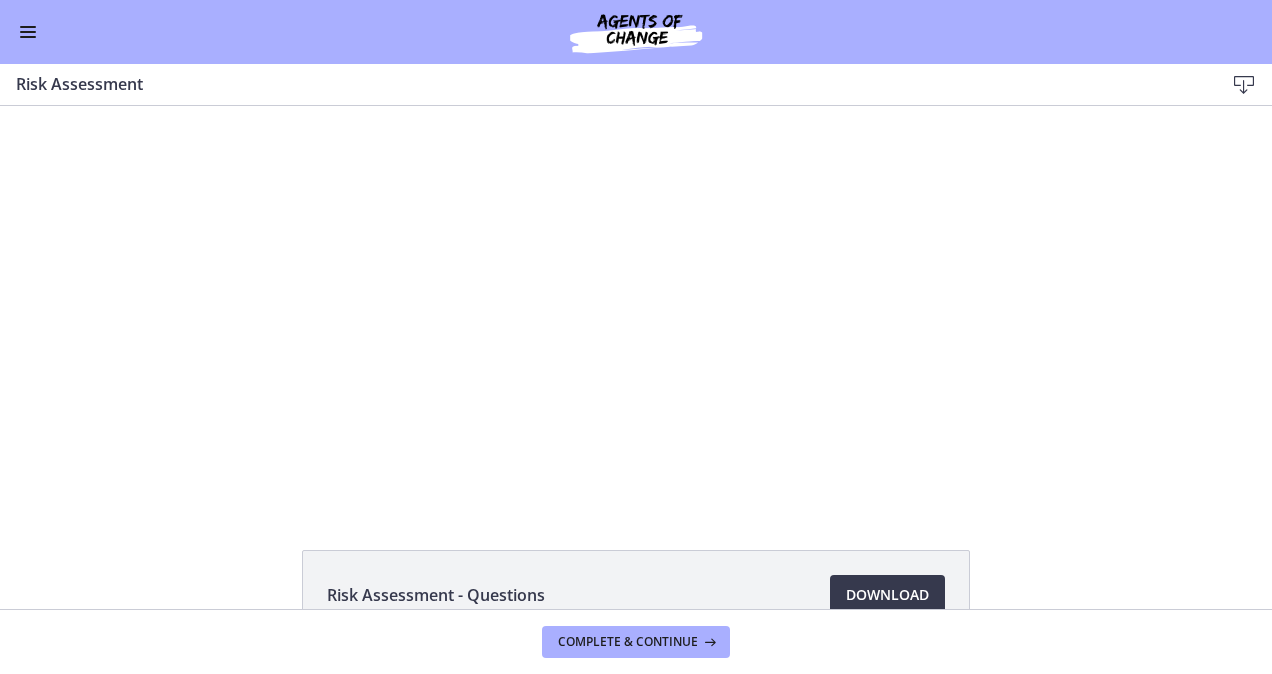 scroll, scrollTop: 0, scrollLeft: 0, axis: both 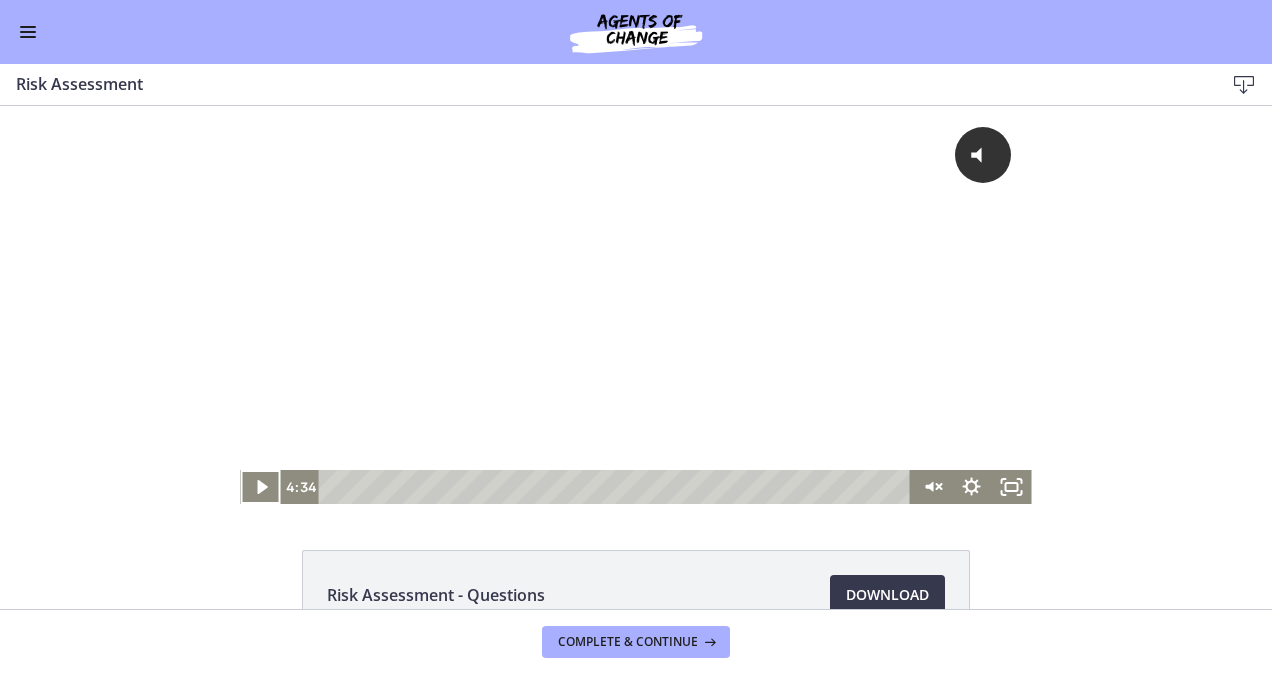 click at bounding box center (28, 27) 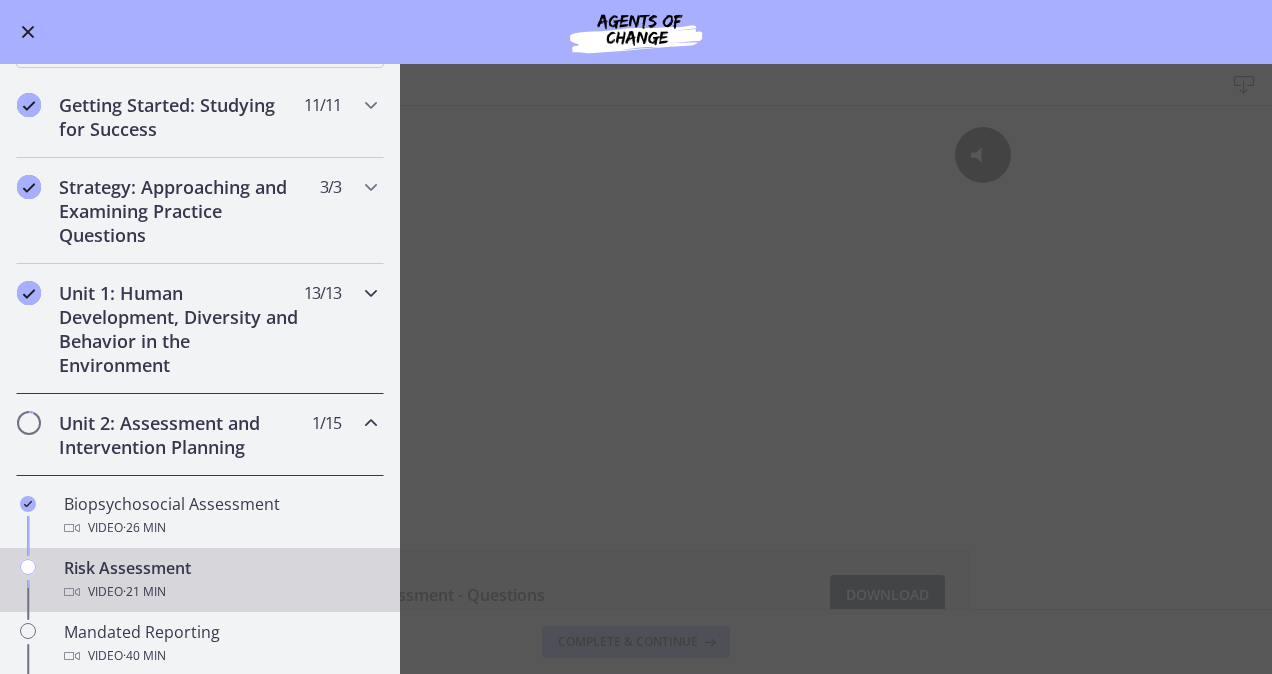 scroll, scrollTop: 218, scrollLeft: 0, axis: vertical 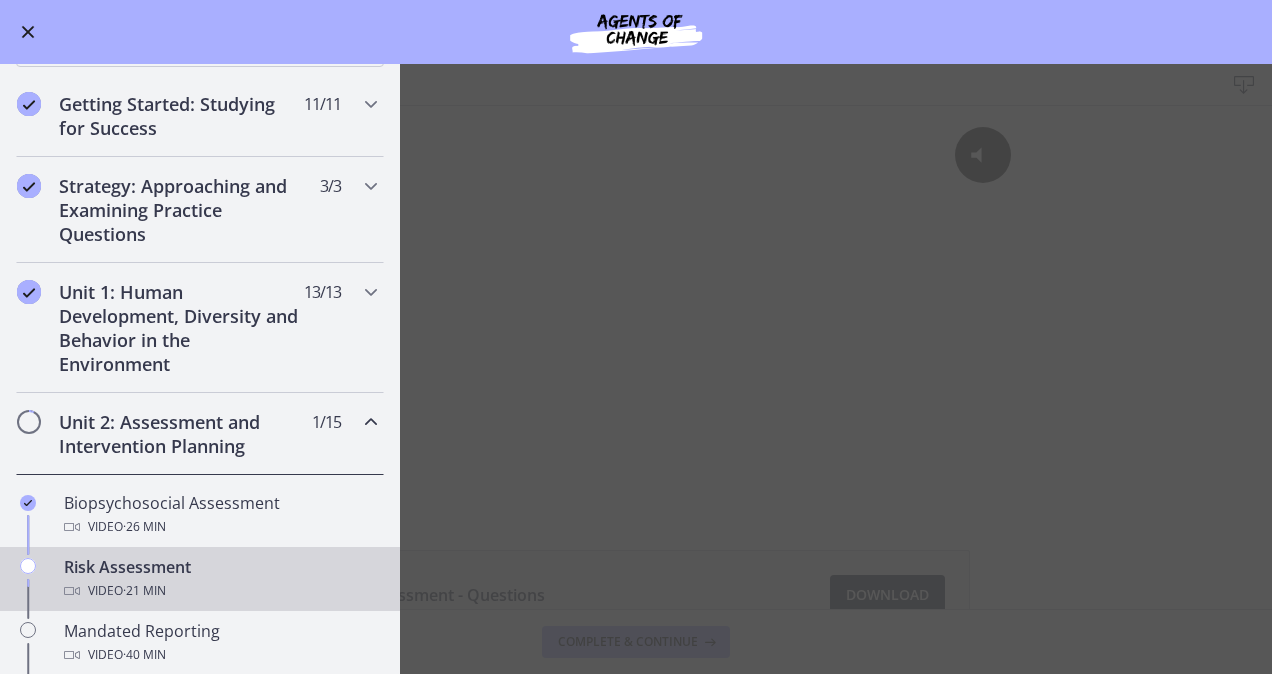 click on "Risk Assessment
Download
Enable fullscreen
Risk Assessment - Questions
Download
Opens in a new window
Complete & continue" at bounding box center (636, 369) 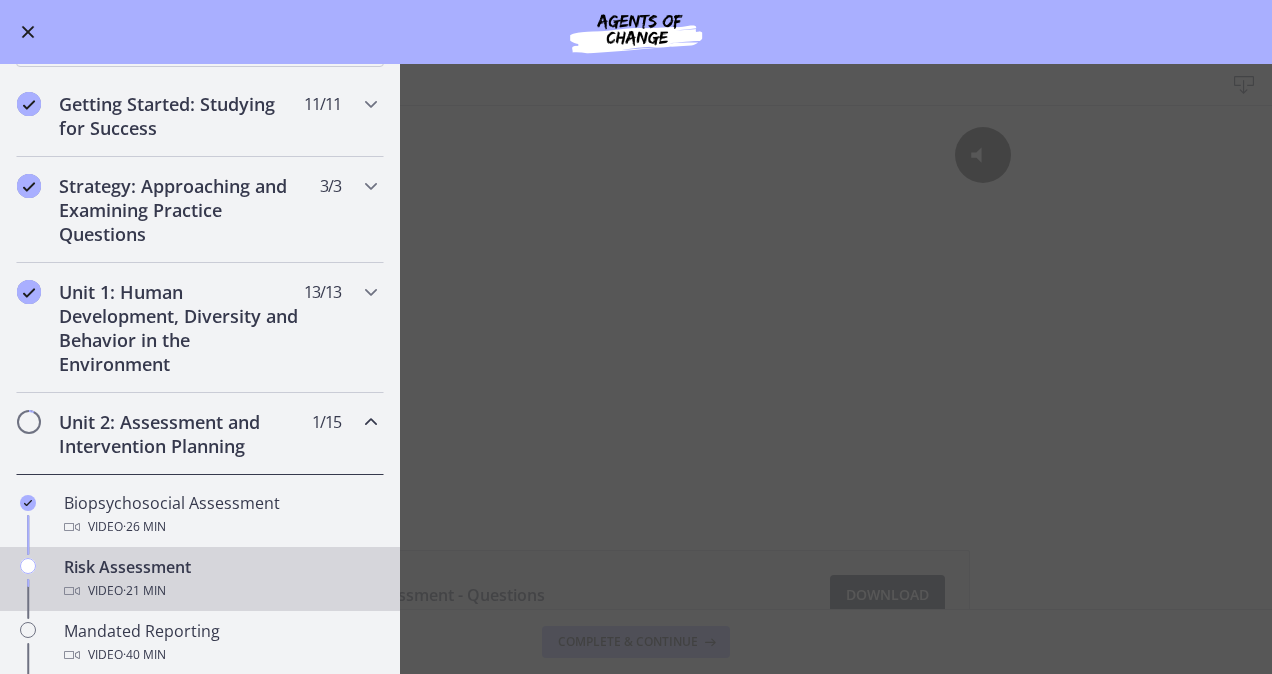 click at bounding box center (28, 32) 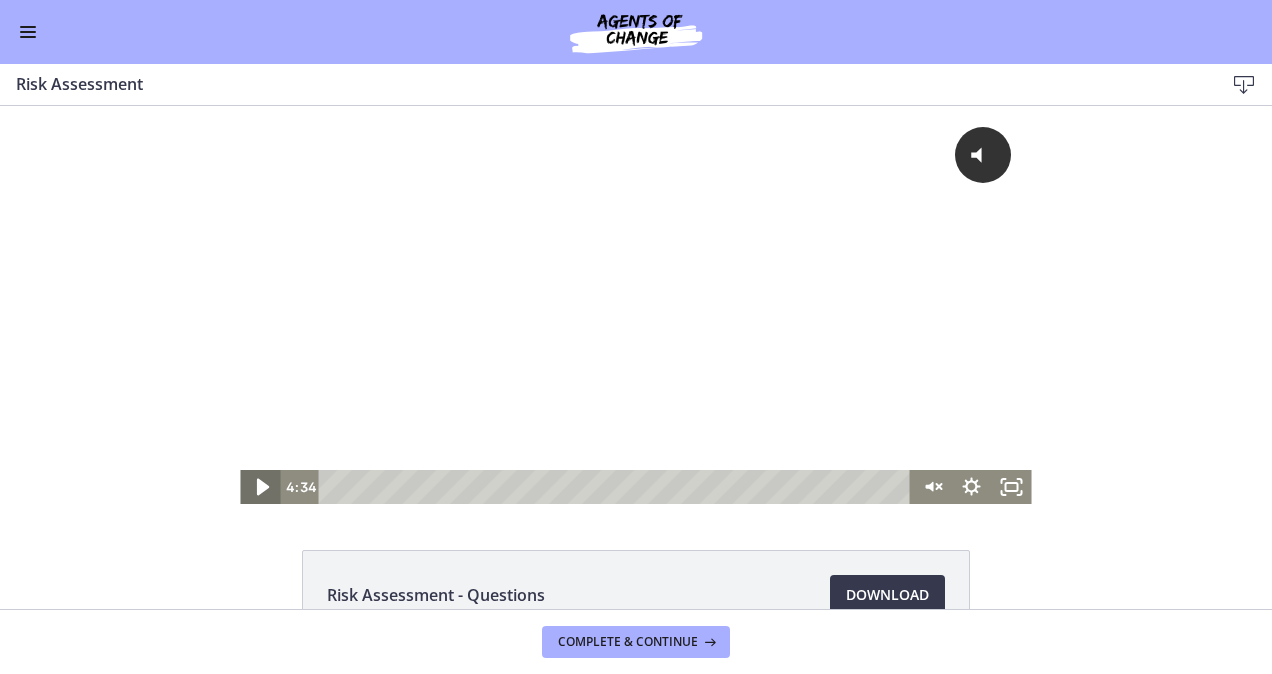 click 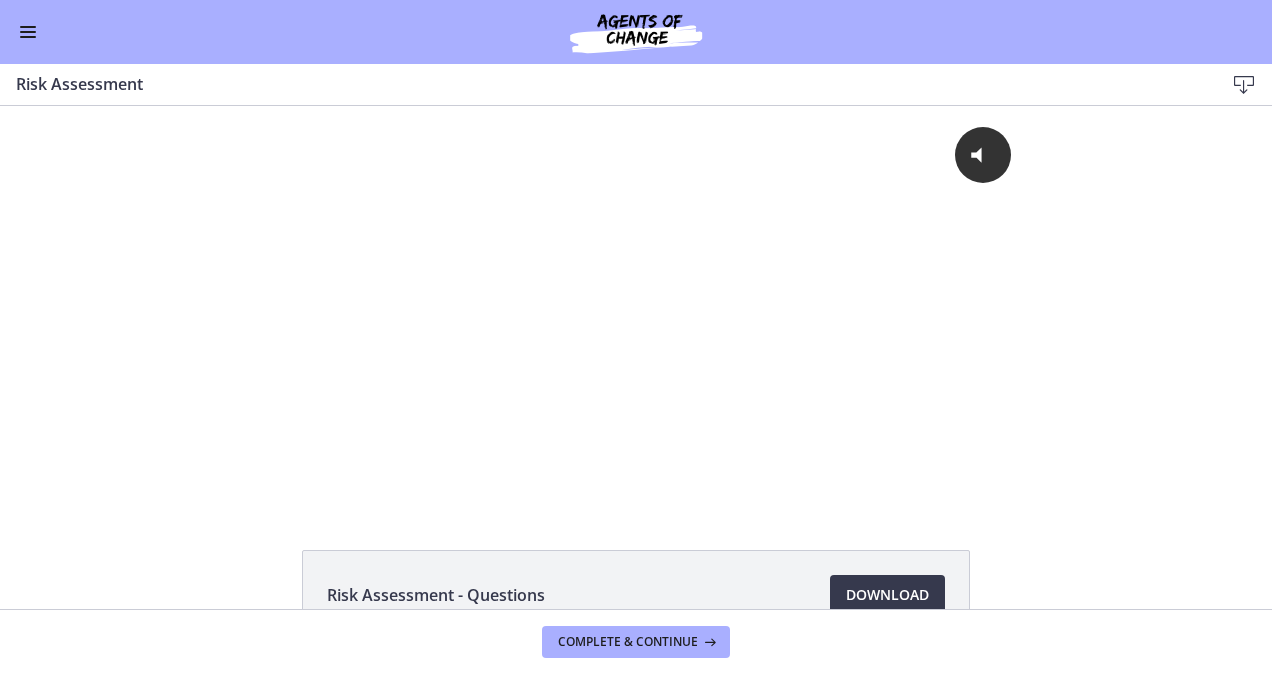 type 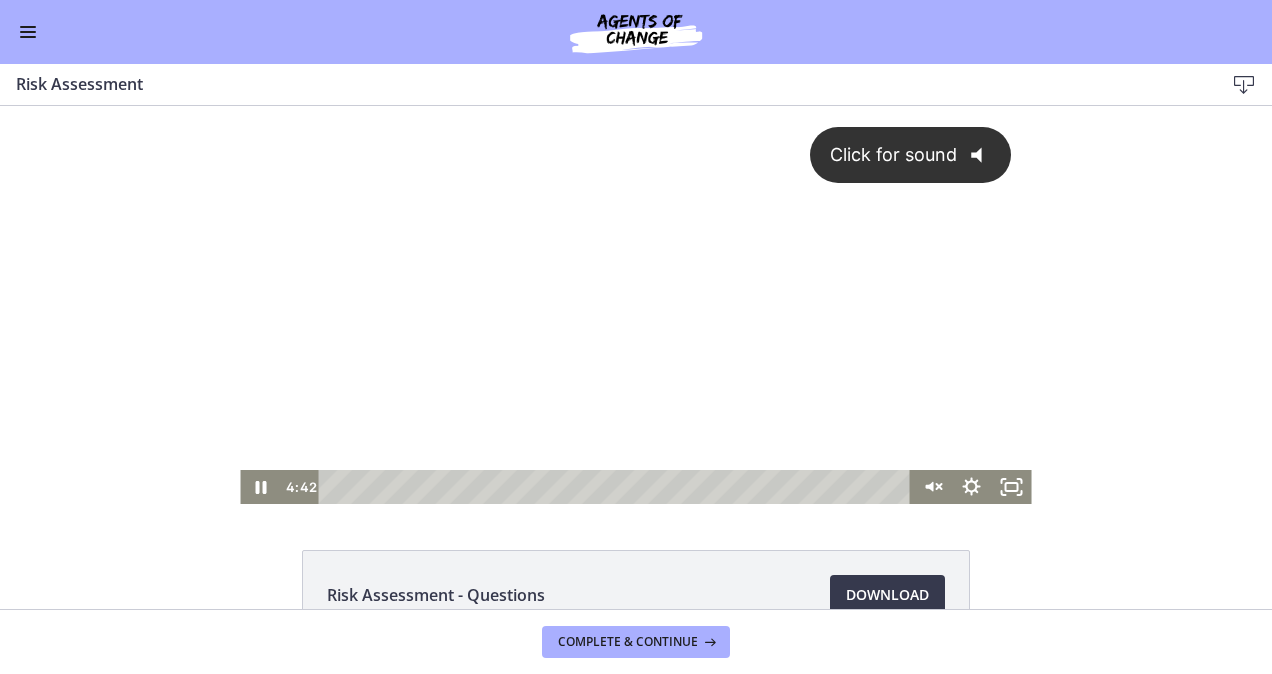 click on "@keyframes VOLUME_SMALL_WAVE_FLASH {
0% { opacity: 0; }
33% { opacity: 1; }
66% { opacity: 1; }
100% { opacity: 0; }
}
@keyframes VOLUME_LARGE_WAVE_FLASH {
0% { opacity: 0; }
33% { opacity: 1; }
66% { opacity: 1; }
100% { opacity: 0; }
}
.volume__small-wave {
animation: VOLUME_SMALL_WAVE_FLASH 2s infinite;
opacity: 0;
}
.volume__large-wave {
animation: VOLUME_LARGE_WAVE_FLASH 2s infinite .3s;
opacity: 0;
}" 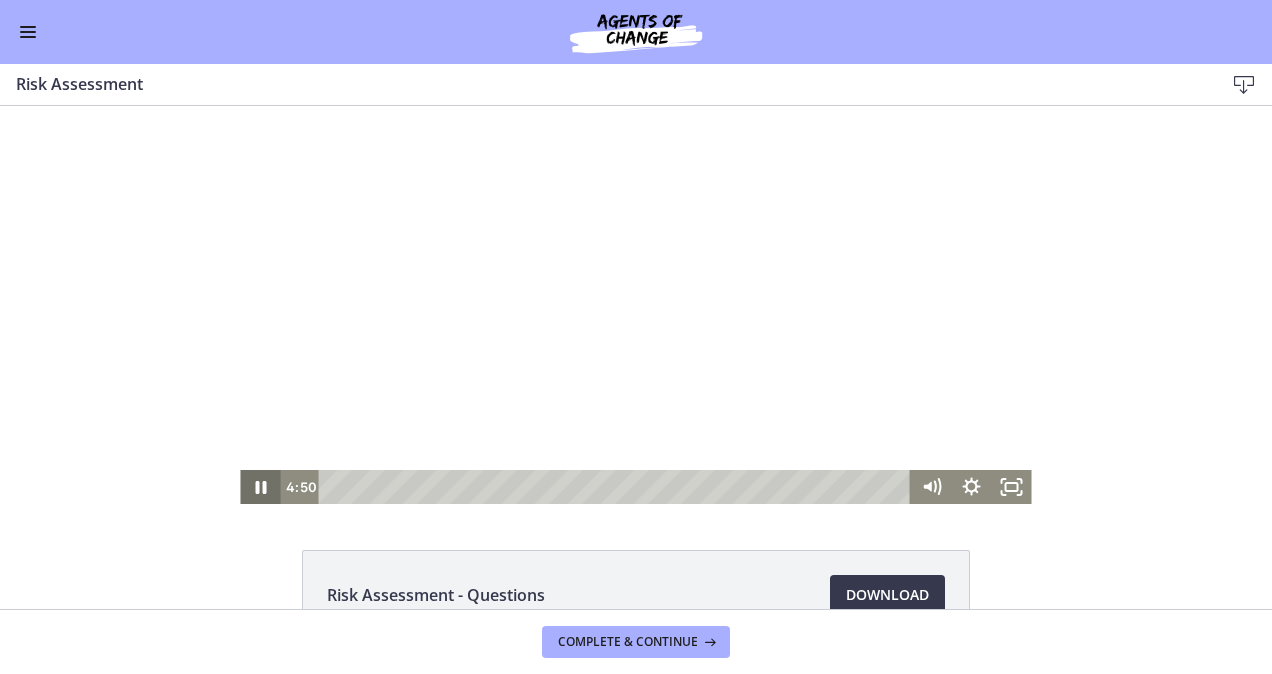 click 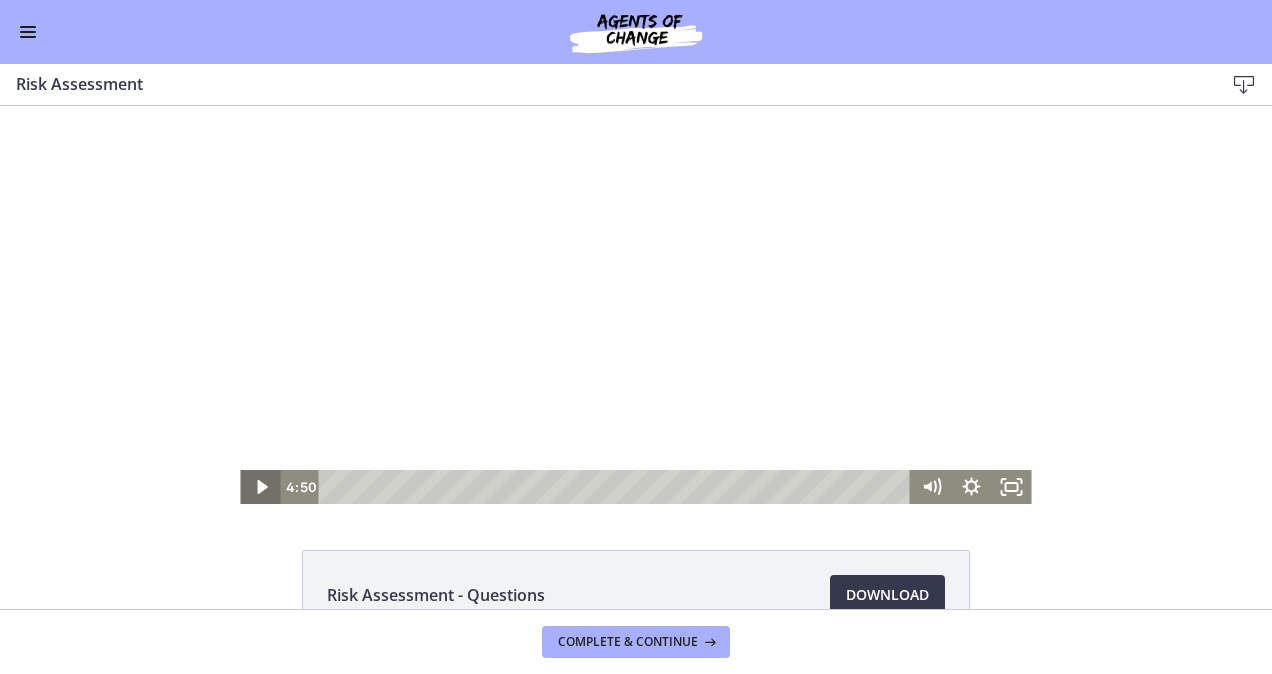 click 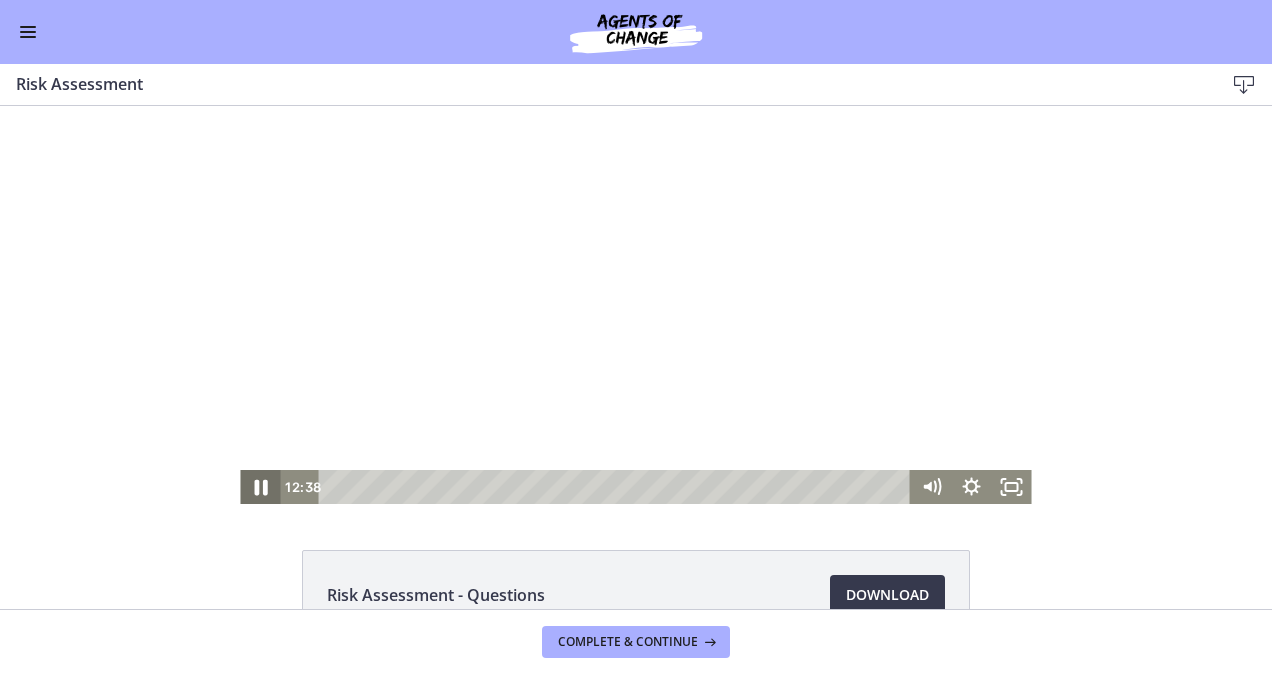 click 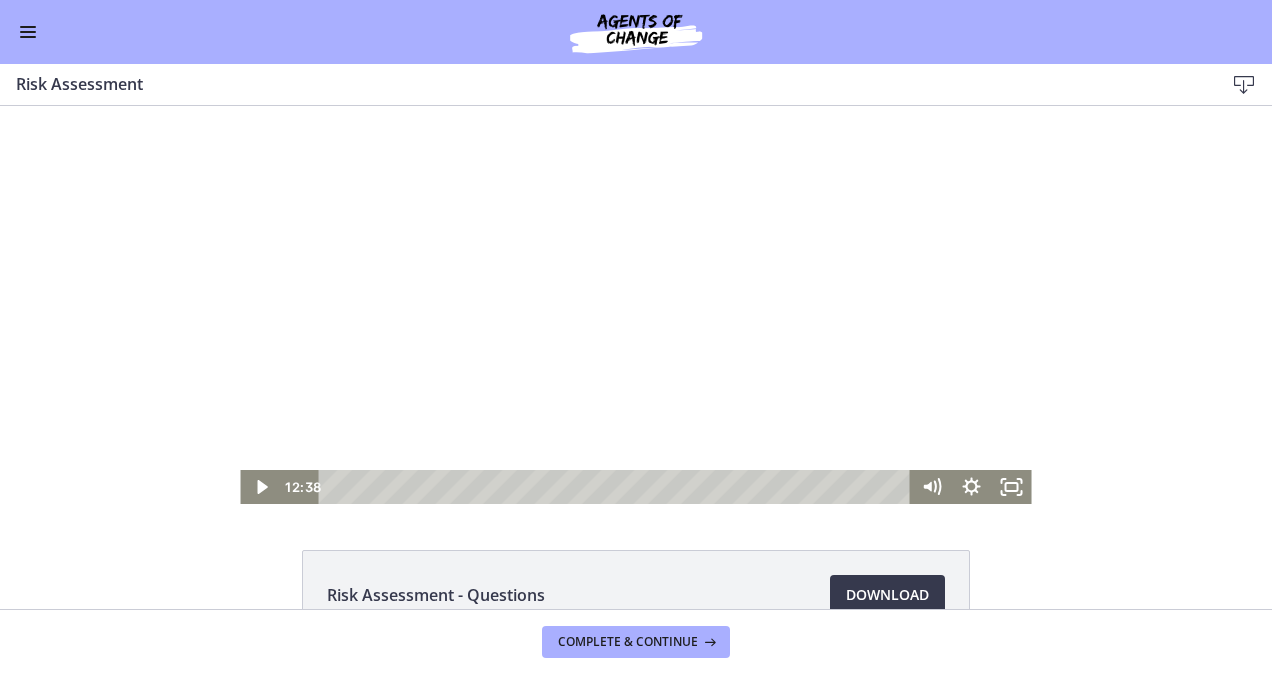 click on "Click for sound
@keyframes VOLUME_SMALL_WAVE_FLASH {
0% { opacity: 0; }
33% { opacity: 1; }
66% { opacity: 1; }
100% { opacity: 0; }
}
@keyframes VOLUME_LARGE_WAVE_FLASH {
0% { opacity: 0; }
33% { opacity: 1; }
66% { opacity: 1; }
100% { opacity: 0; }
}
.volume__small-wave {
animation: VOLUME_SMALL_WAVE_FLASH 2s infinite;
opacity: 0;
}
.volume__large-wave {
animation: VOLUME_LARGE_WAVE_FLASH 2s infinite .3s;
opacity: 0;
}
12:38 5:49" at bounding box center (636, 305) 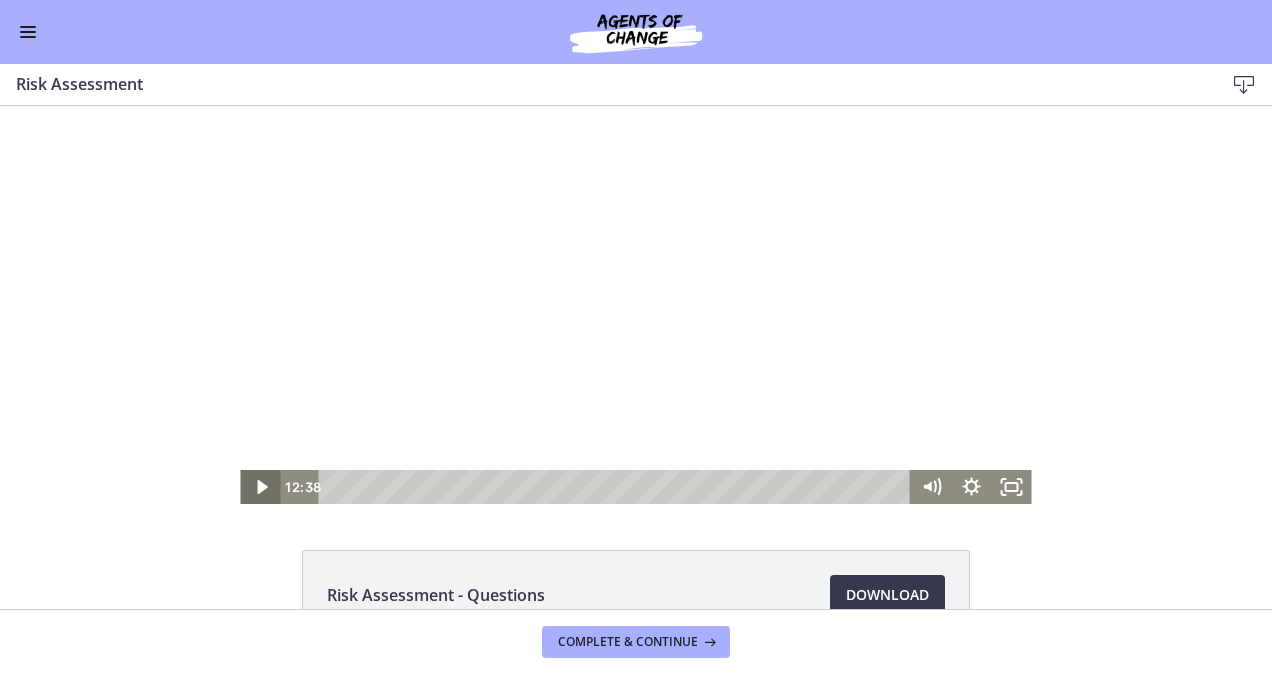 click 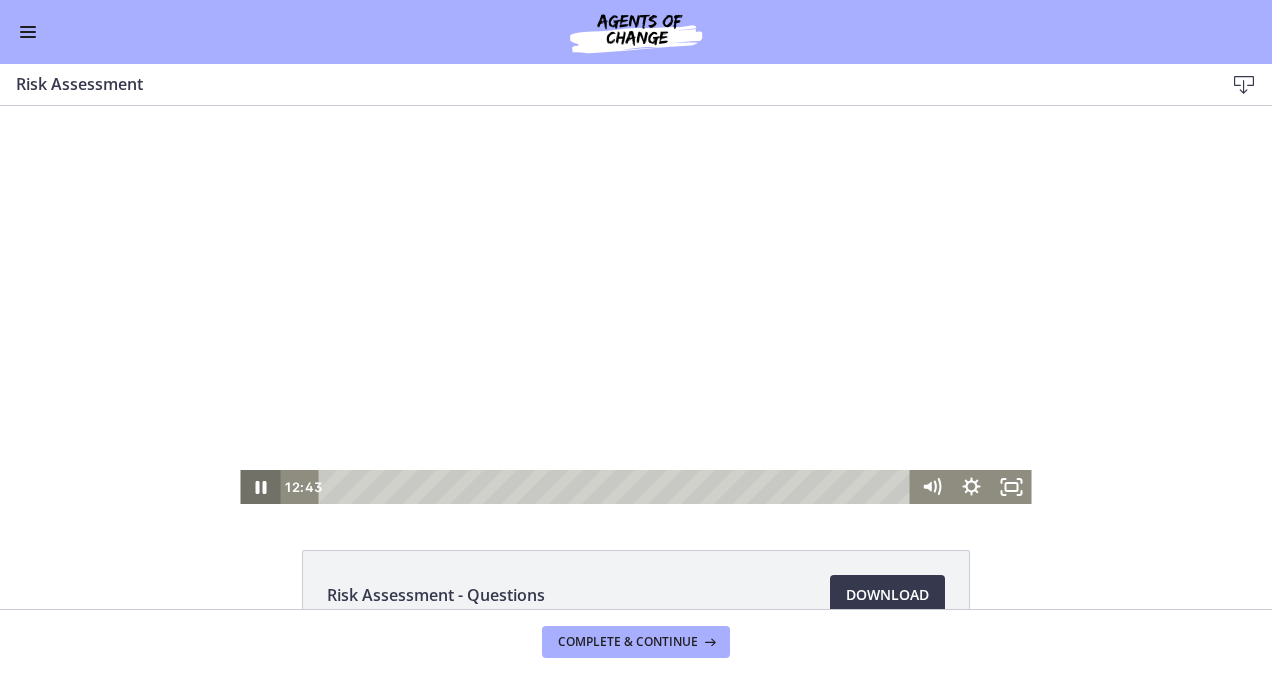 click 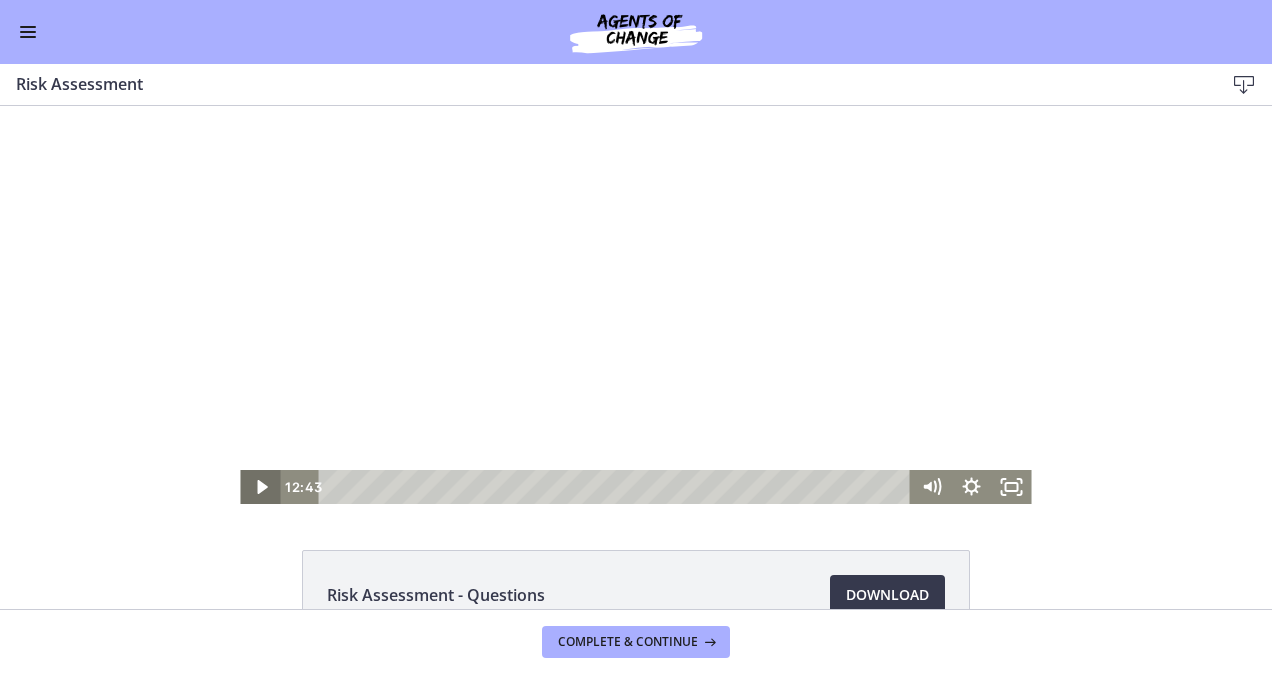 click 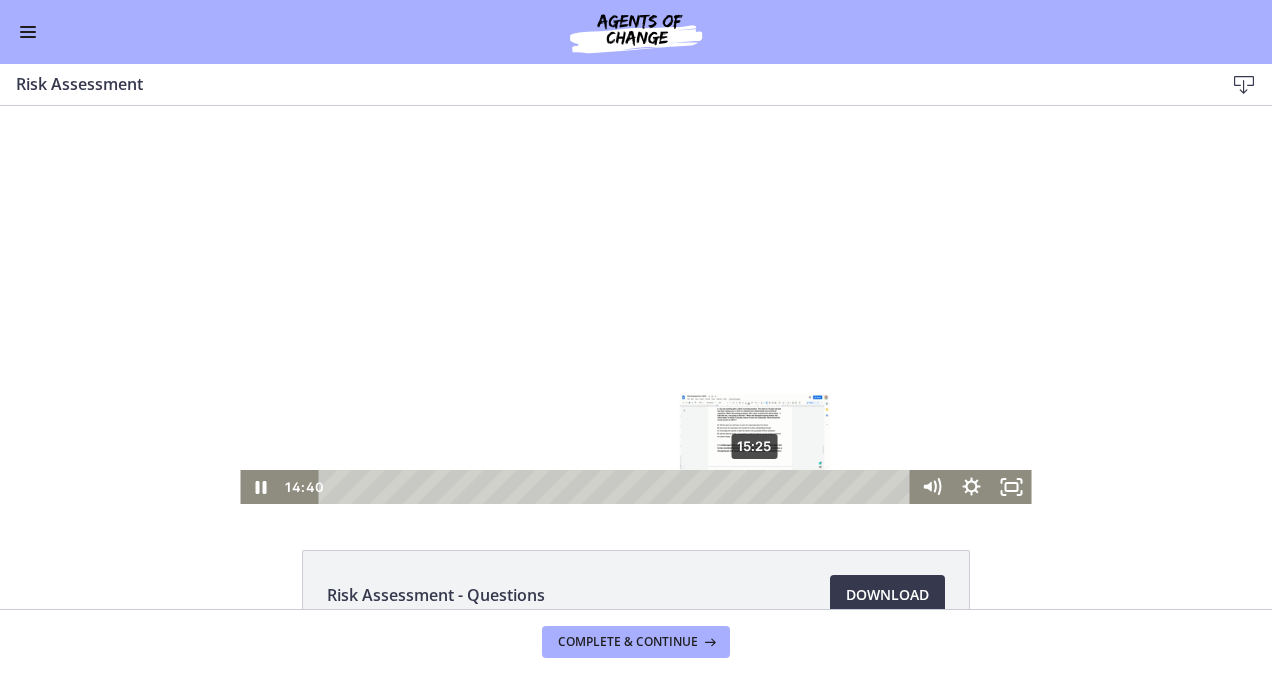 click on "15:25" at bounding box center [617, 487] 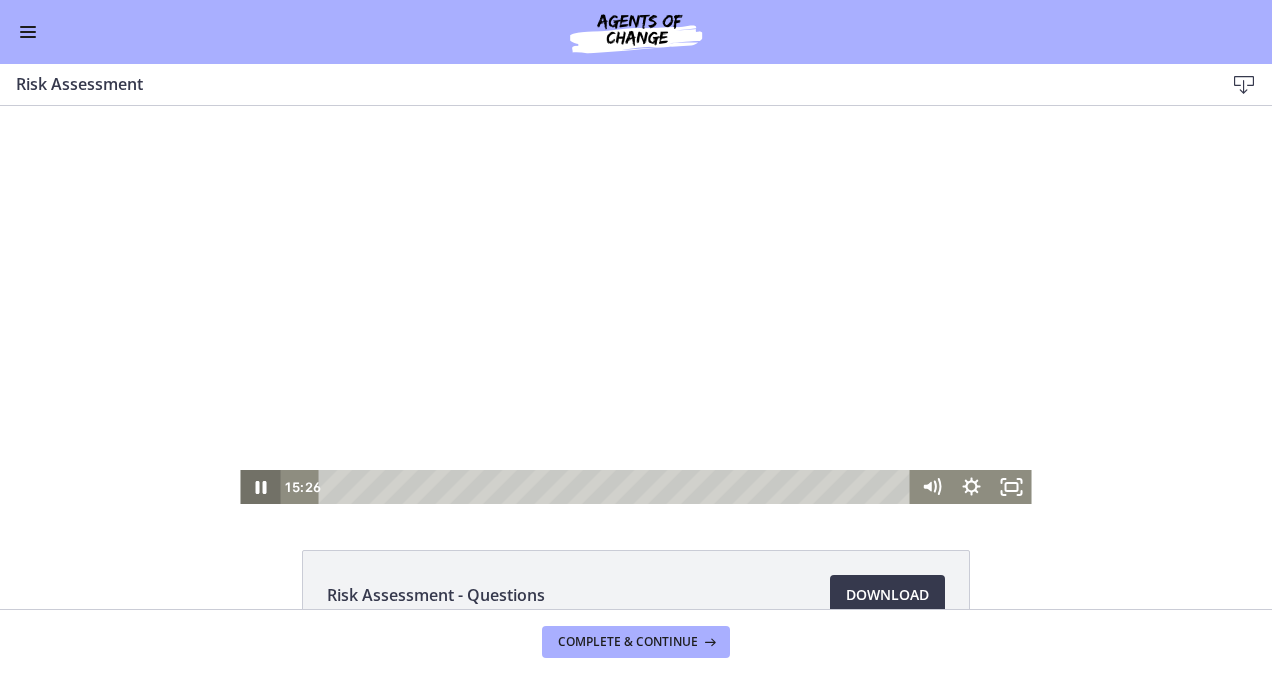 click 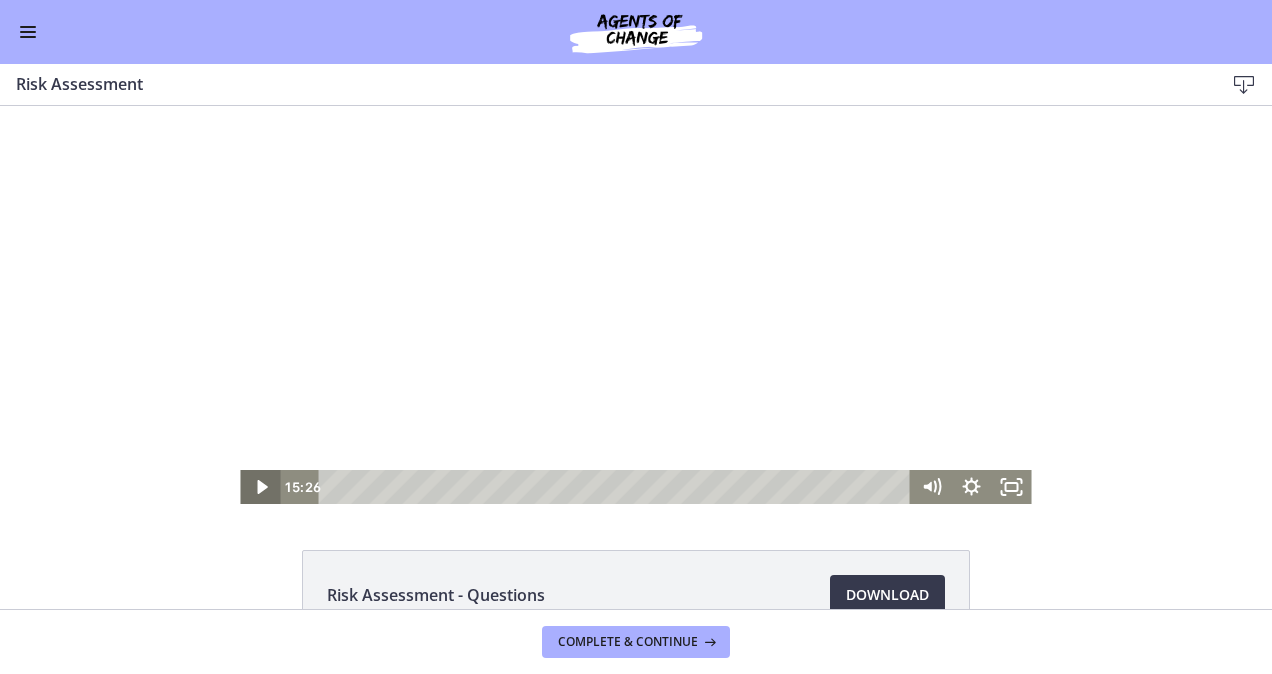 click 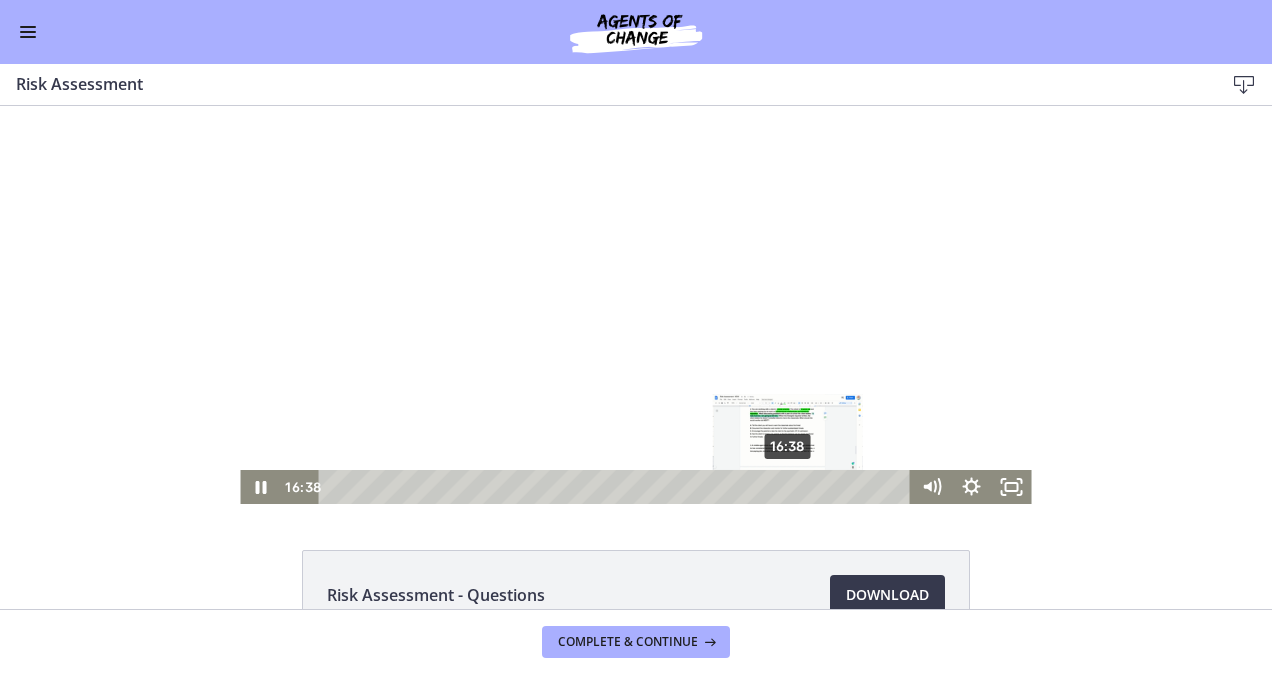 click on "16:38" at bounding box center [617, 487] 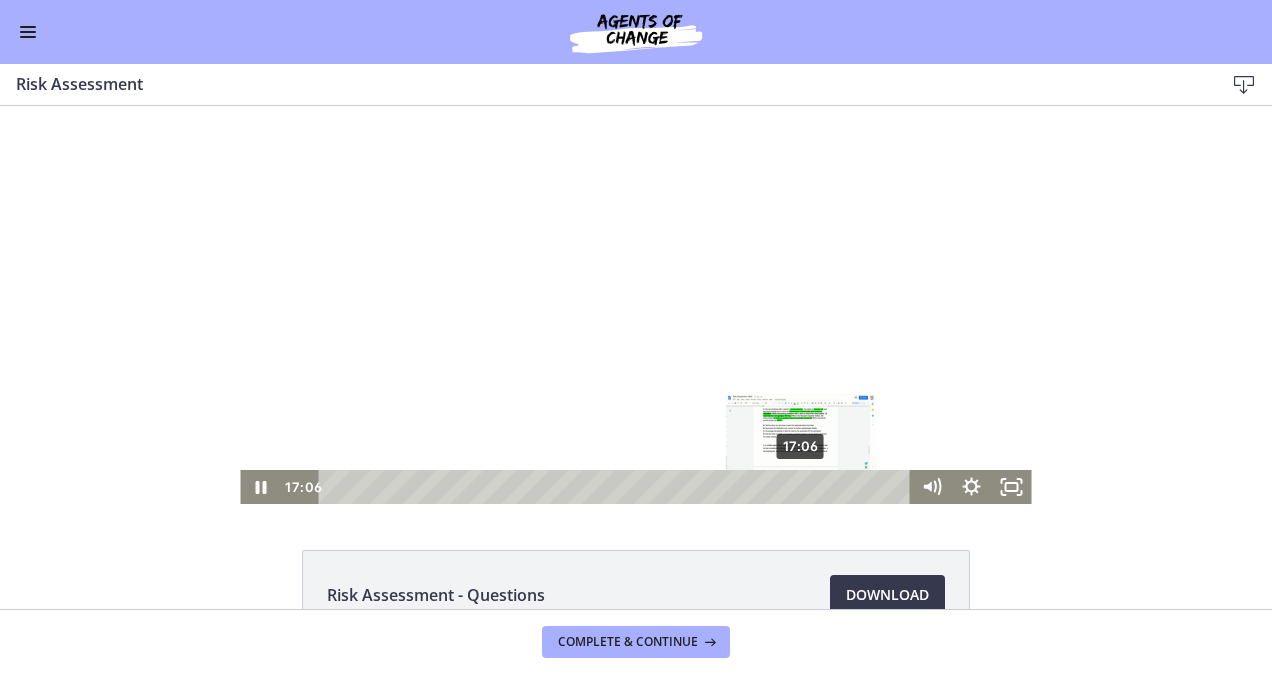 click on "17:06" at bounding box center (617, 487) 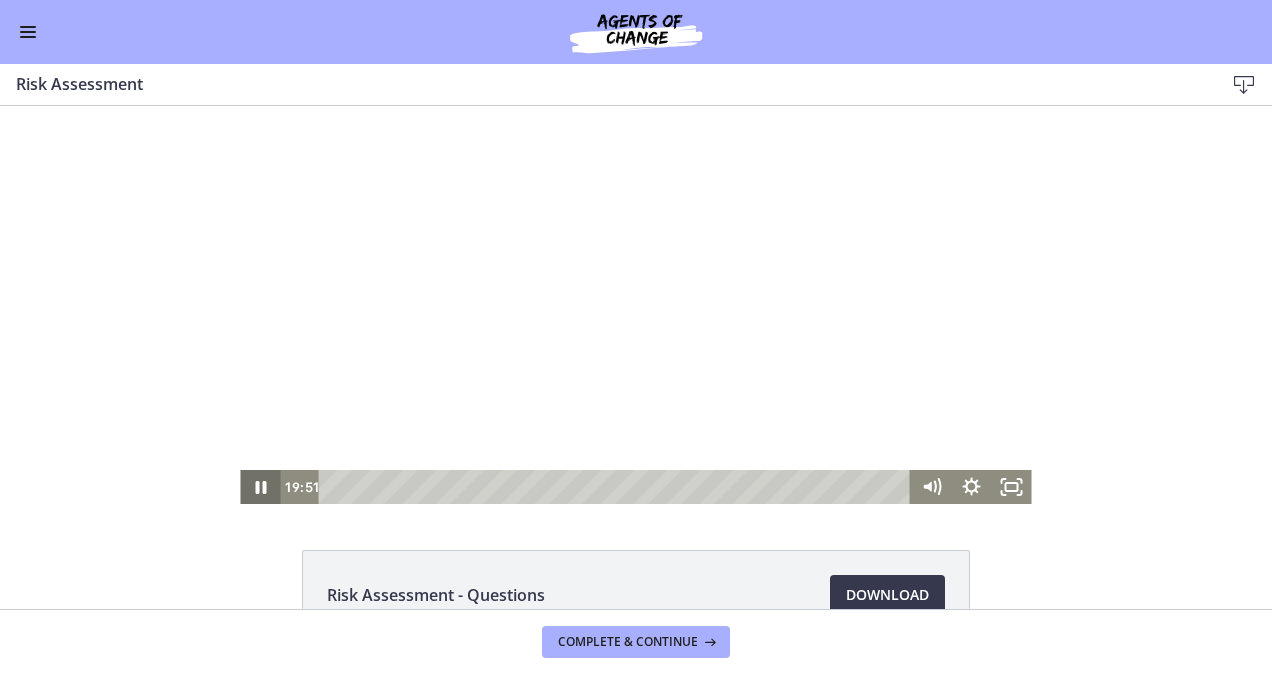 click 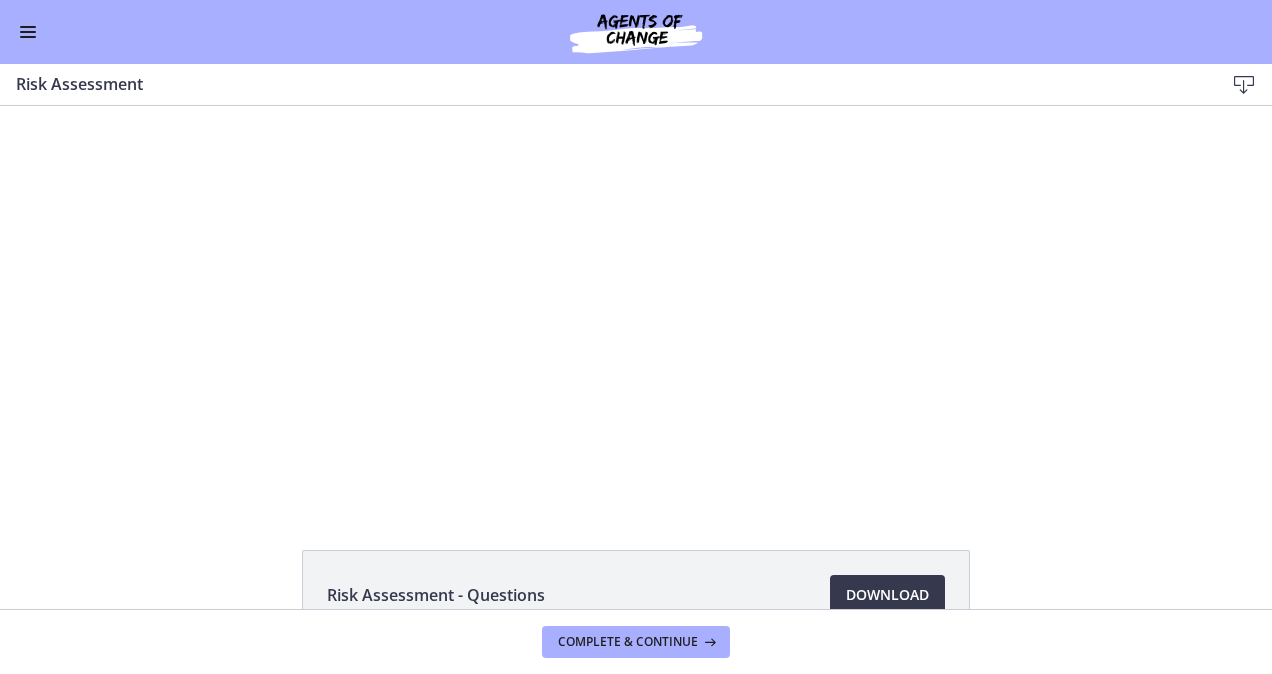 click on "Go to Dashboard" at bounding box center (636, 32) 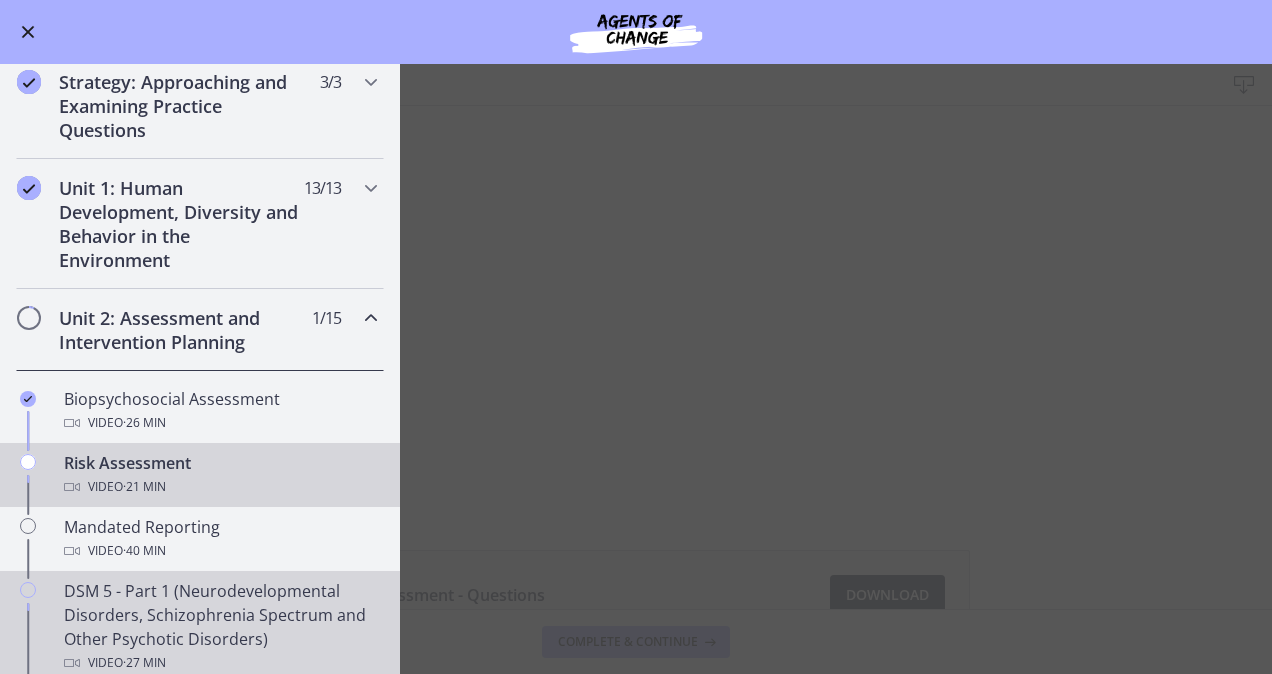 scroll, scrollTop: 317, scrollLeft: 0, axis: vertical 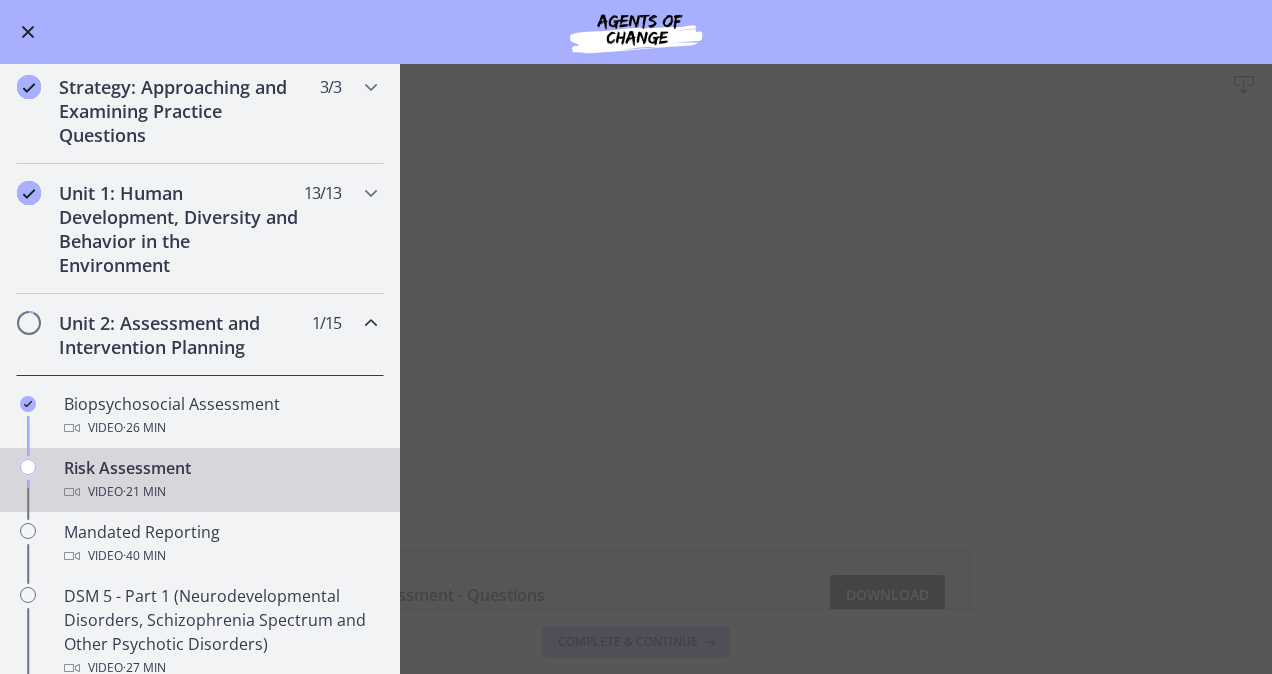 click on "Risk Assessment
Download
Enable fullscreen
Risk Assessment - Questions
Download
Opens in a new window
Complete & continue" at bounding box center [636, 369] 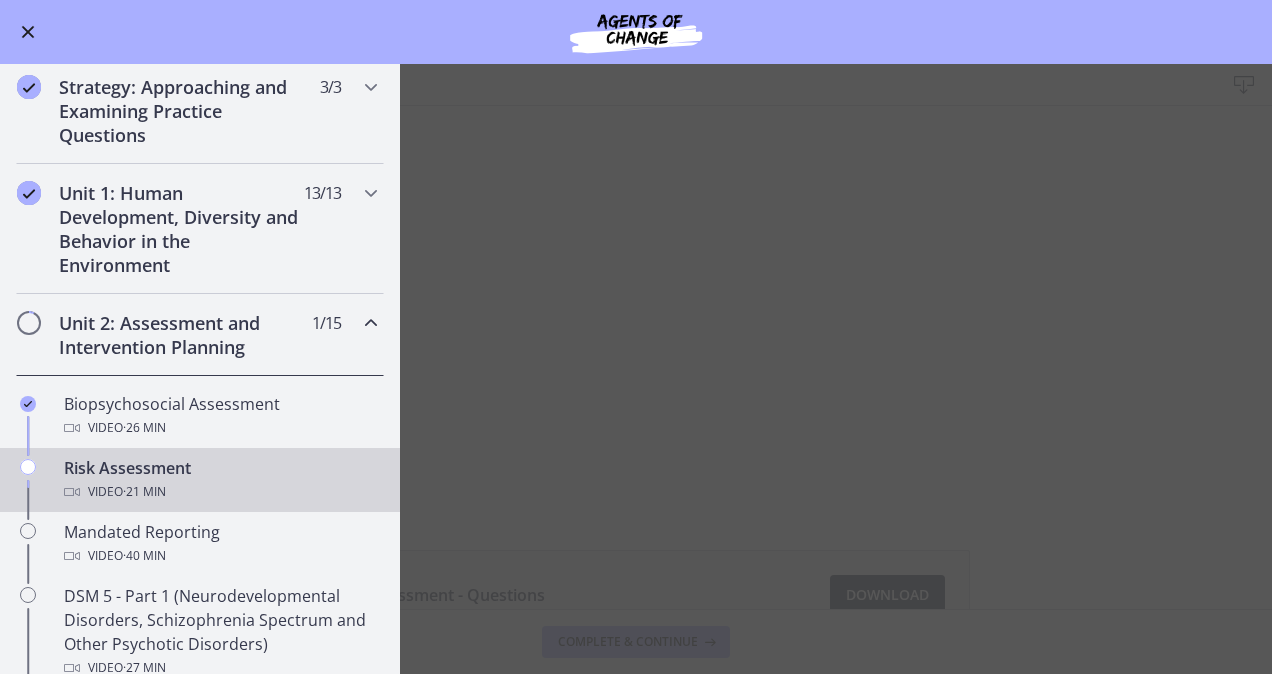 click at bounding box center (28, 32) 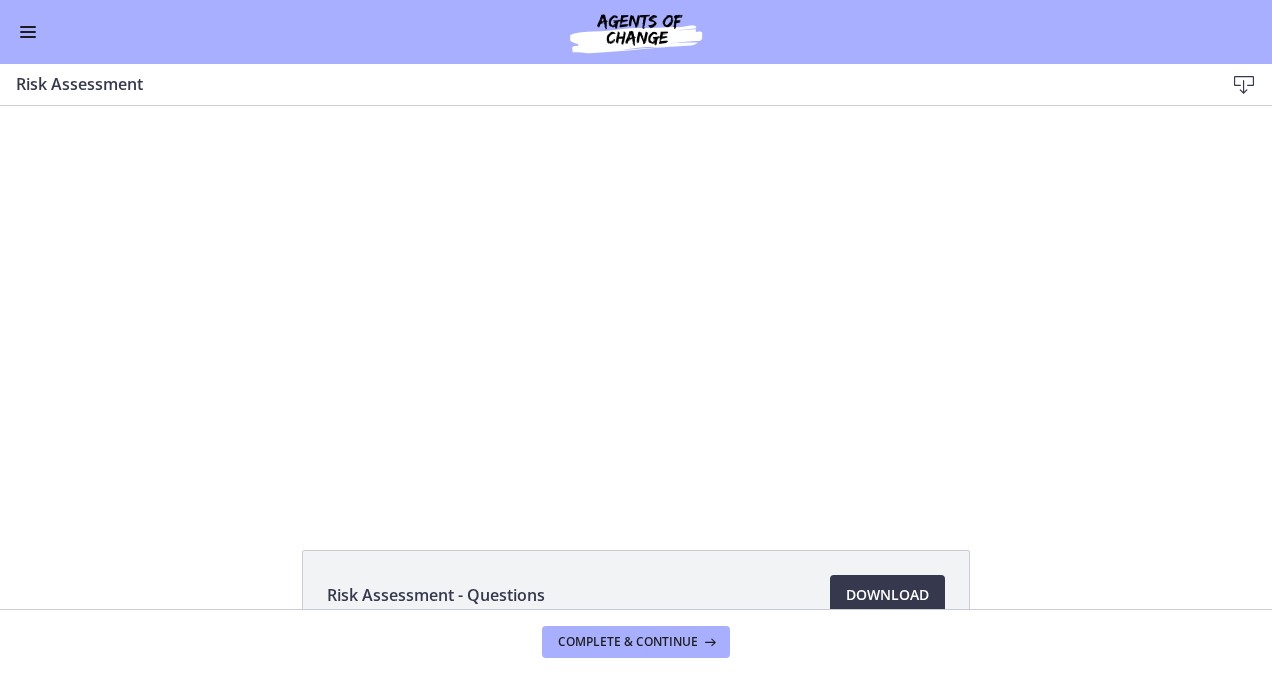 click at bounding box center [28, 32] 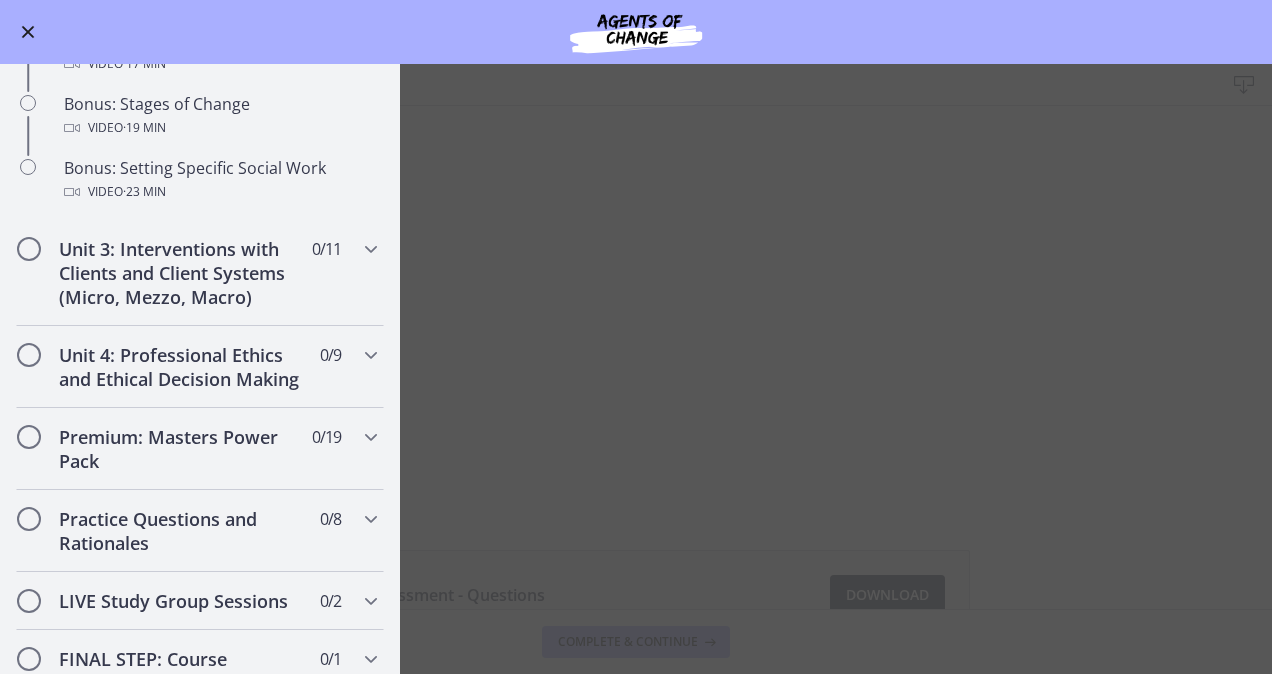 scroll, scrollTop: 1688, scrollLeft: 0, axis: vertical 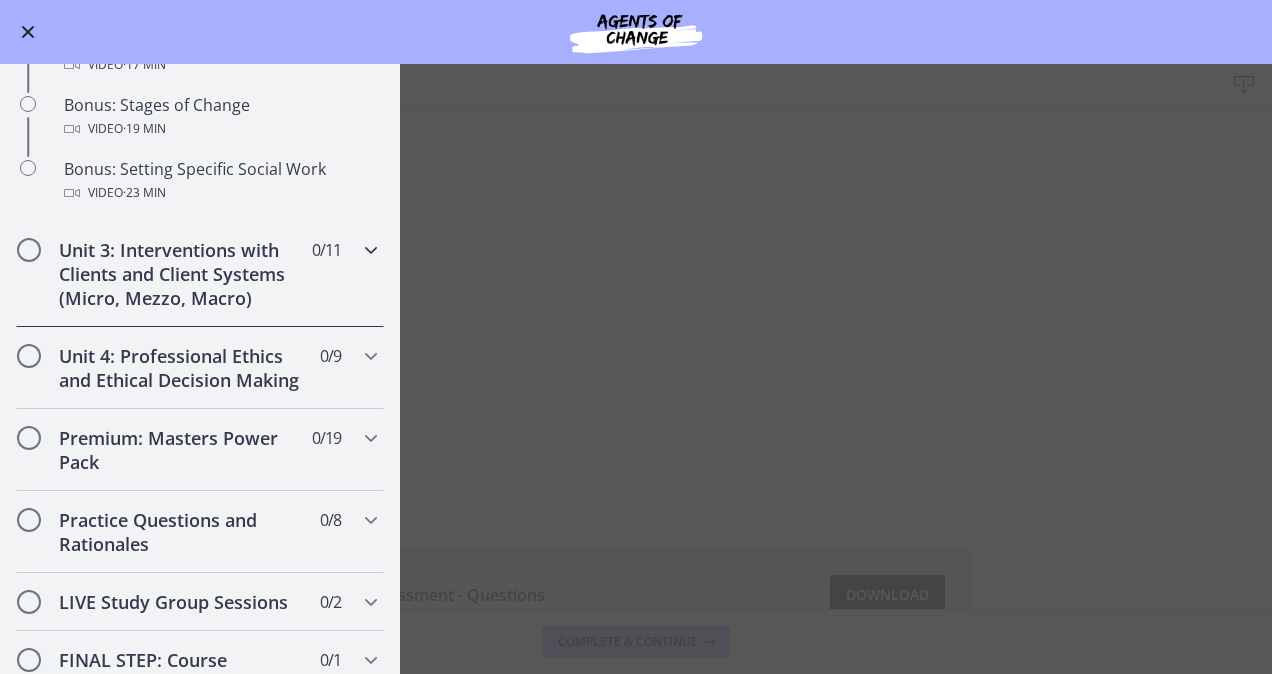 click at bounding box center [371, 250] 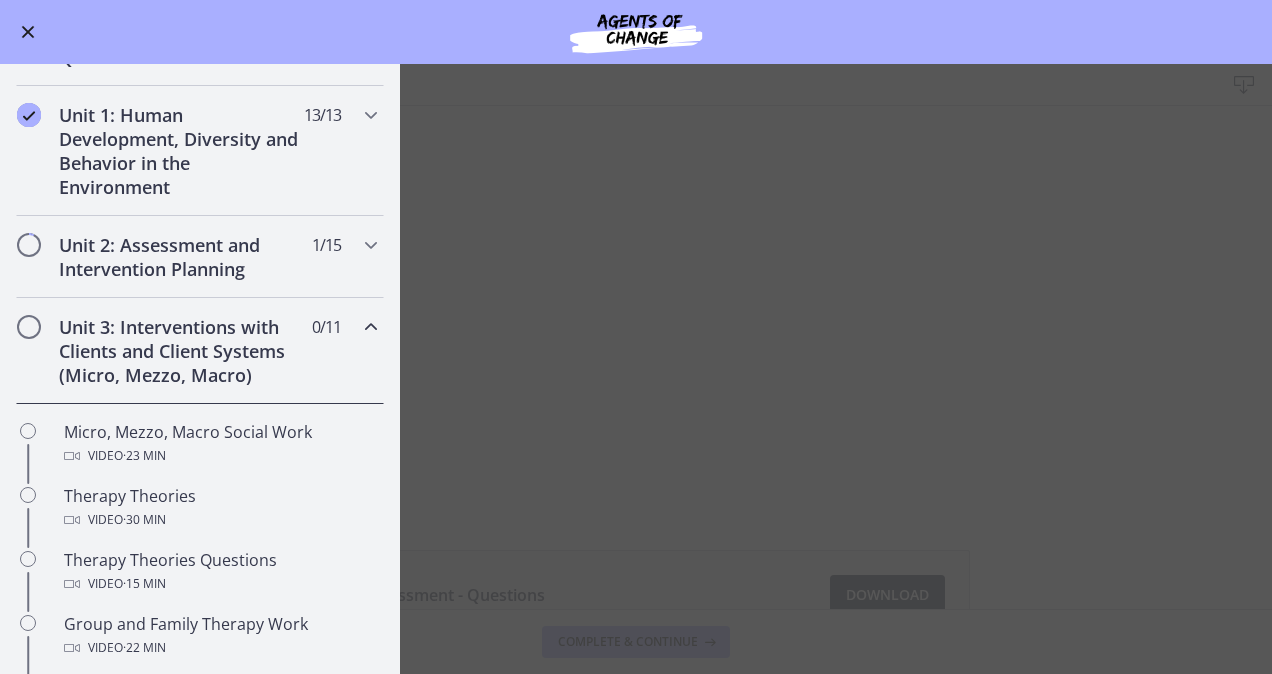 scroll, scrollTop: 380, scrollLeft: 0, axis: vertical 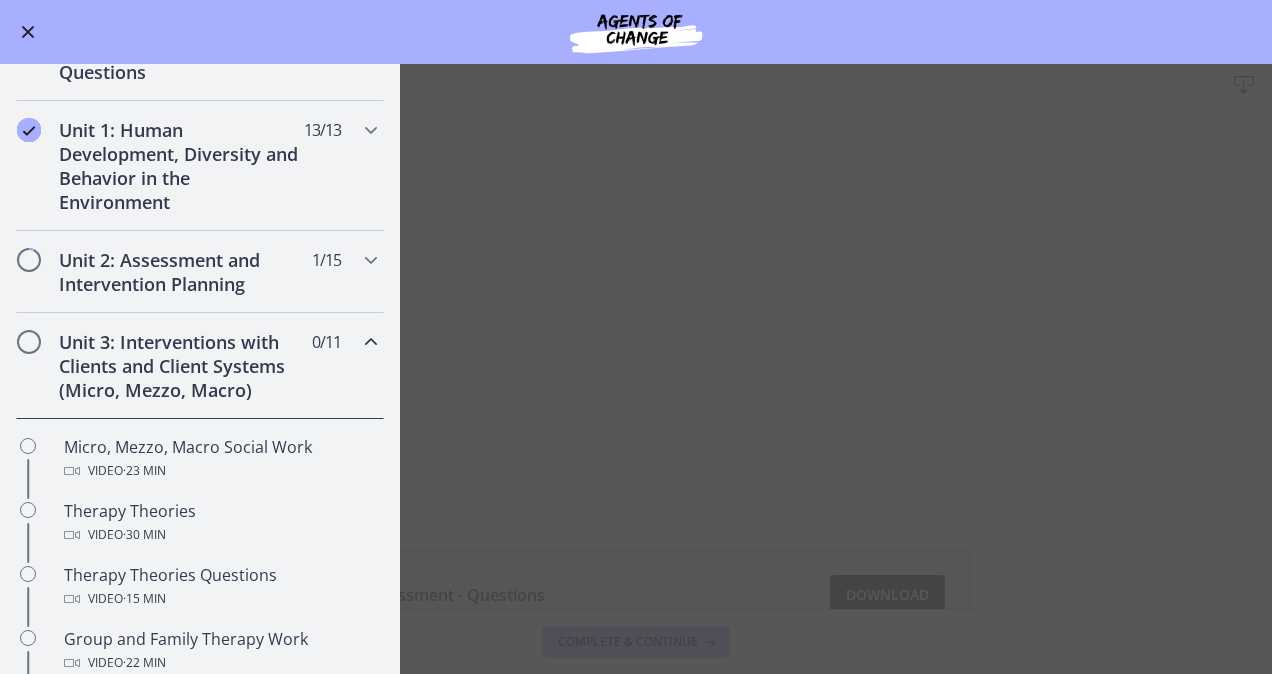click at bounding box center (371, 342) 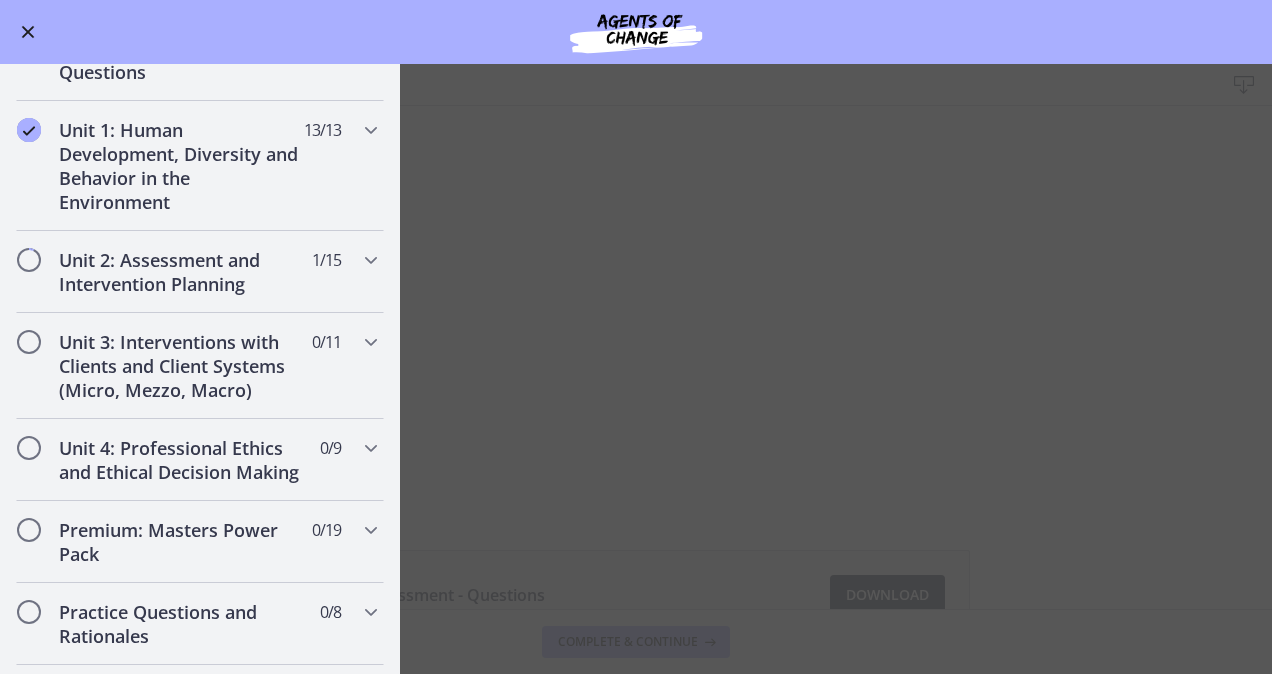 click on "Risk Assessment
Download
Enable fullscreen
Risk Assessment - Questions
Download
Opens in a new window
Complete & continue" at bounding box center [636, 369] 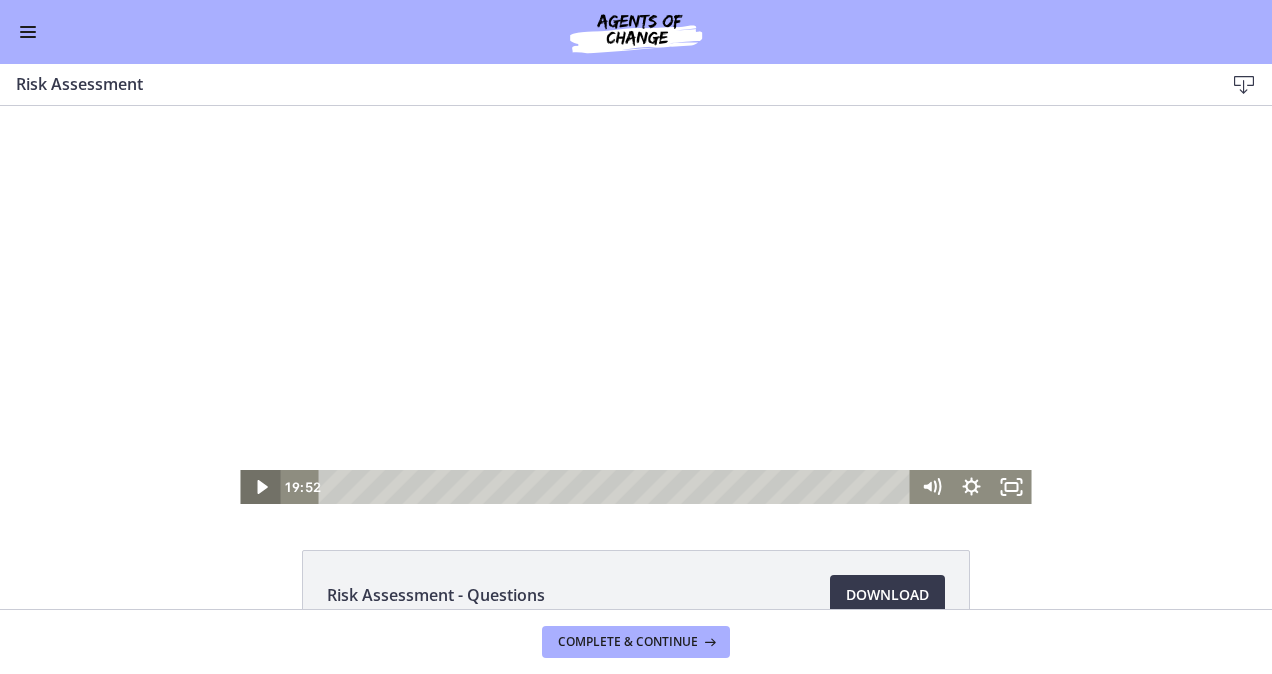 click 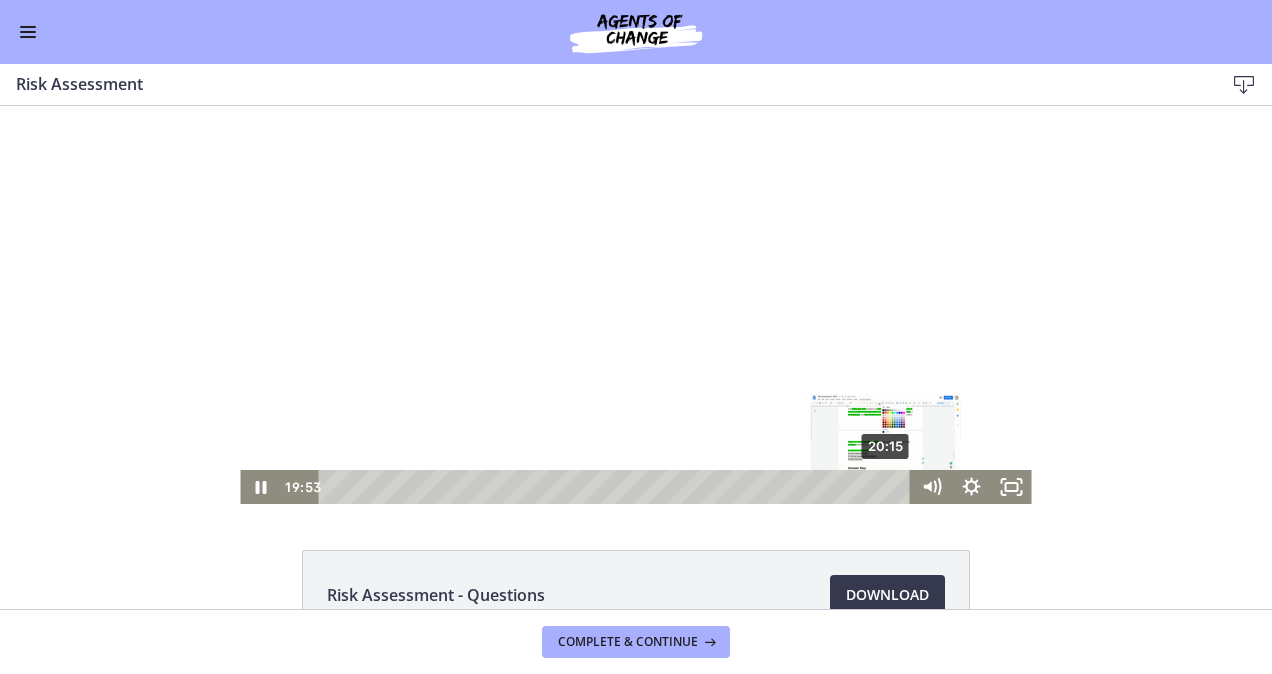click on "20:15" at bounding box center [617, 487] 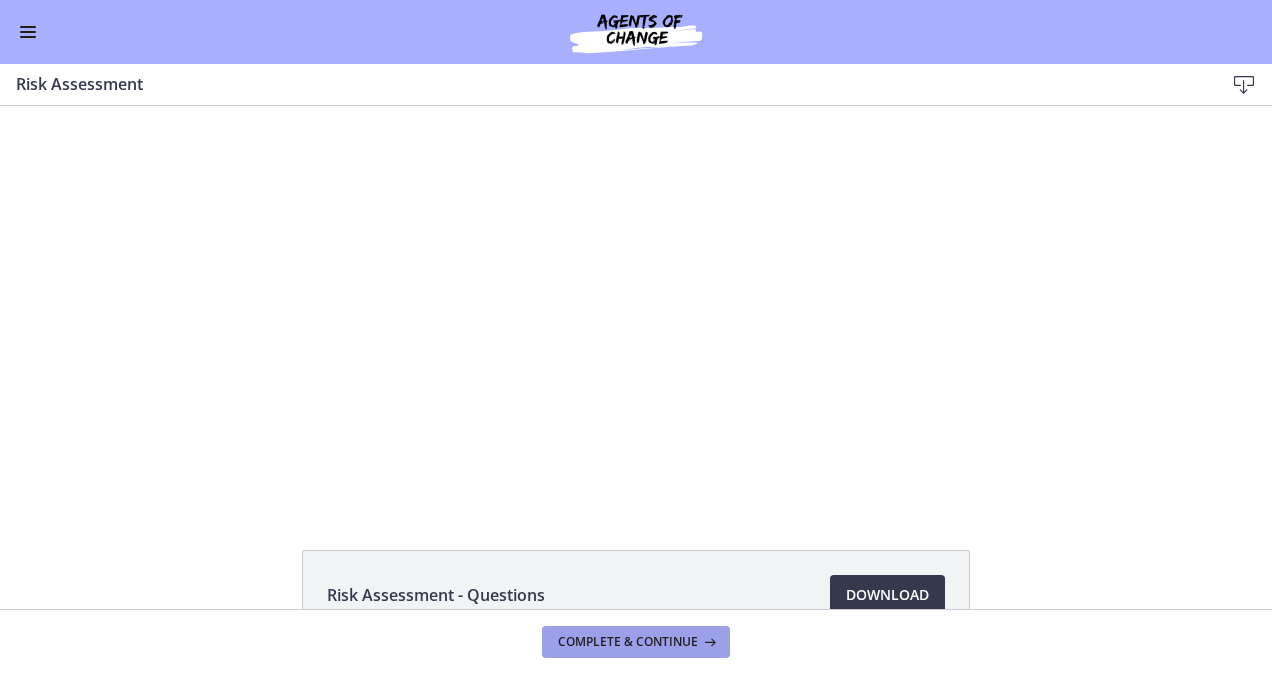 click on "Complete & continue" at bounding box center [636, 642] 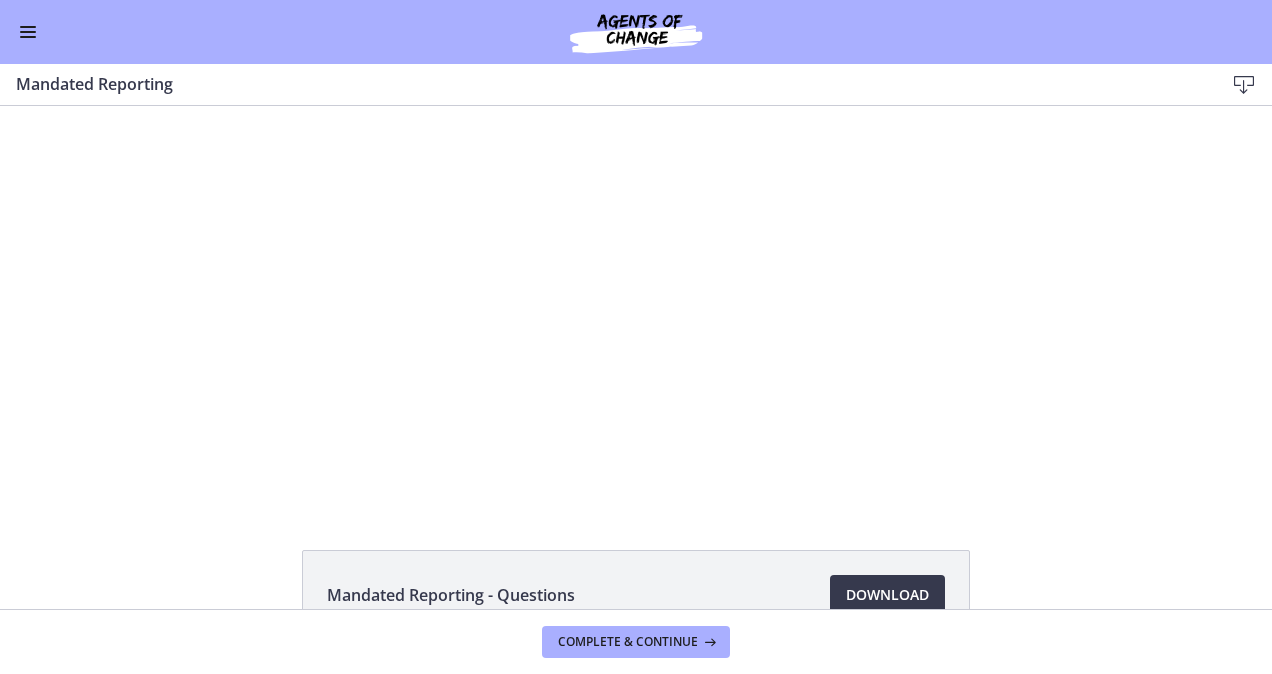 scroll, scrollTop: 0, scrollLeft: 0, axis: both 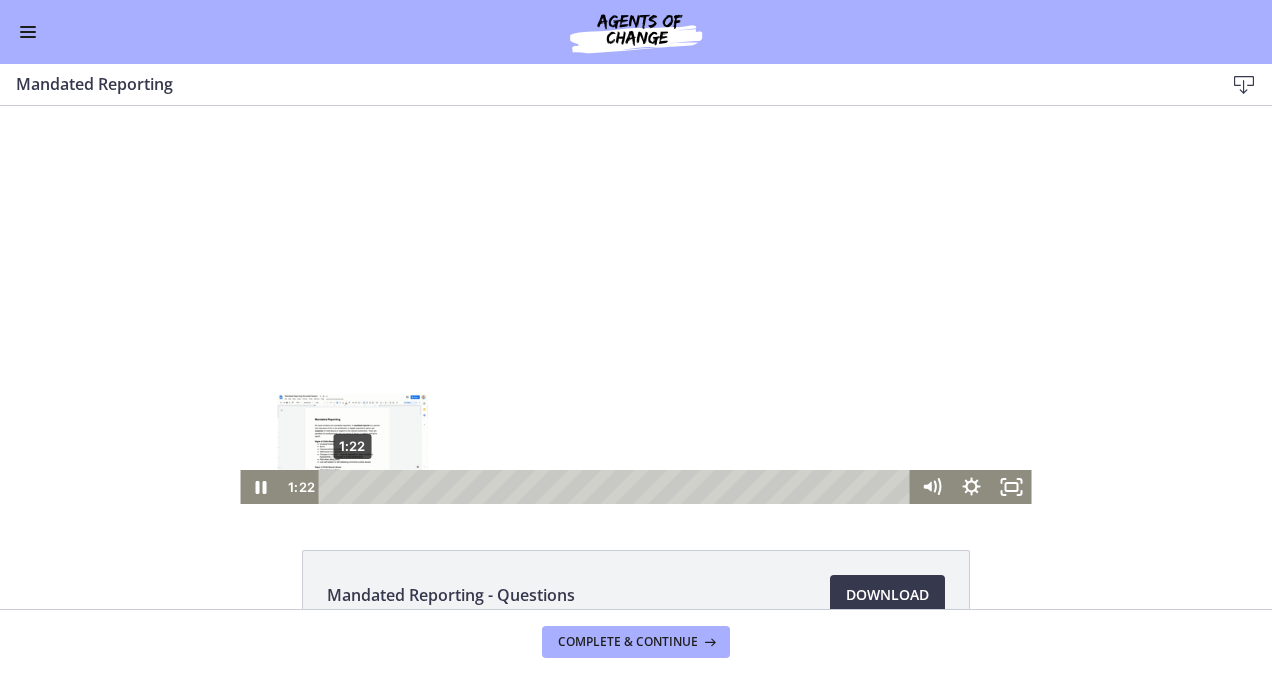 click on "1:22" at bounding box center (617, 487) 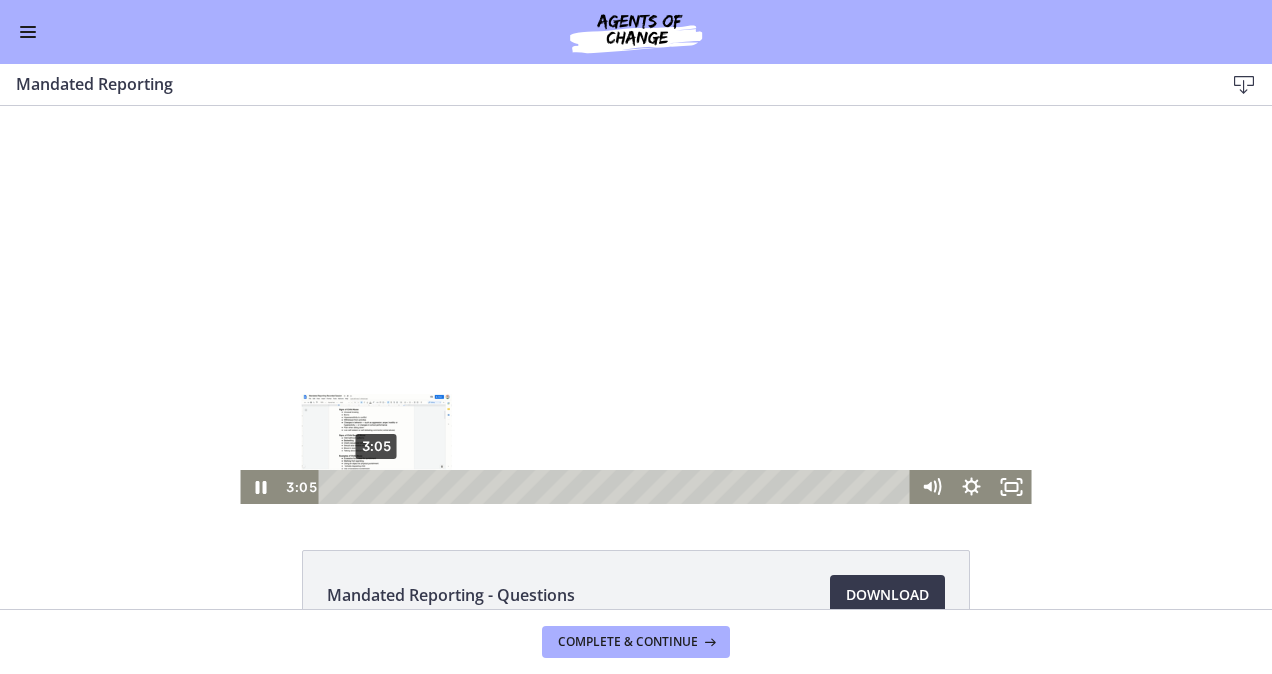 click on "3:05" at bounding box center [617, 487] 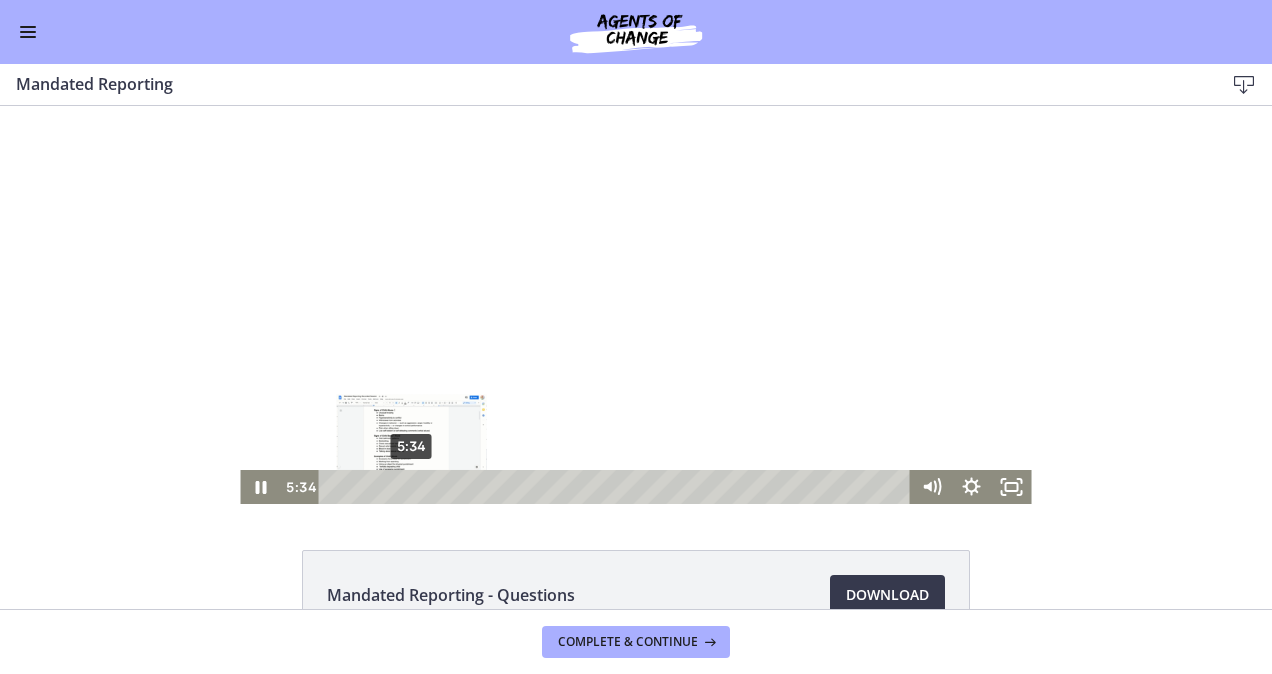 click on "5:34" at bounding box center [617, 487] 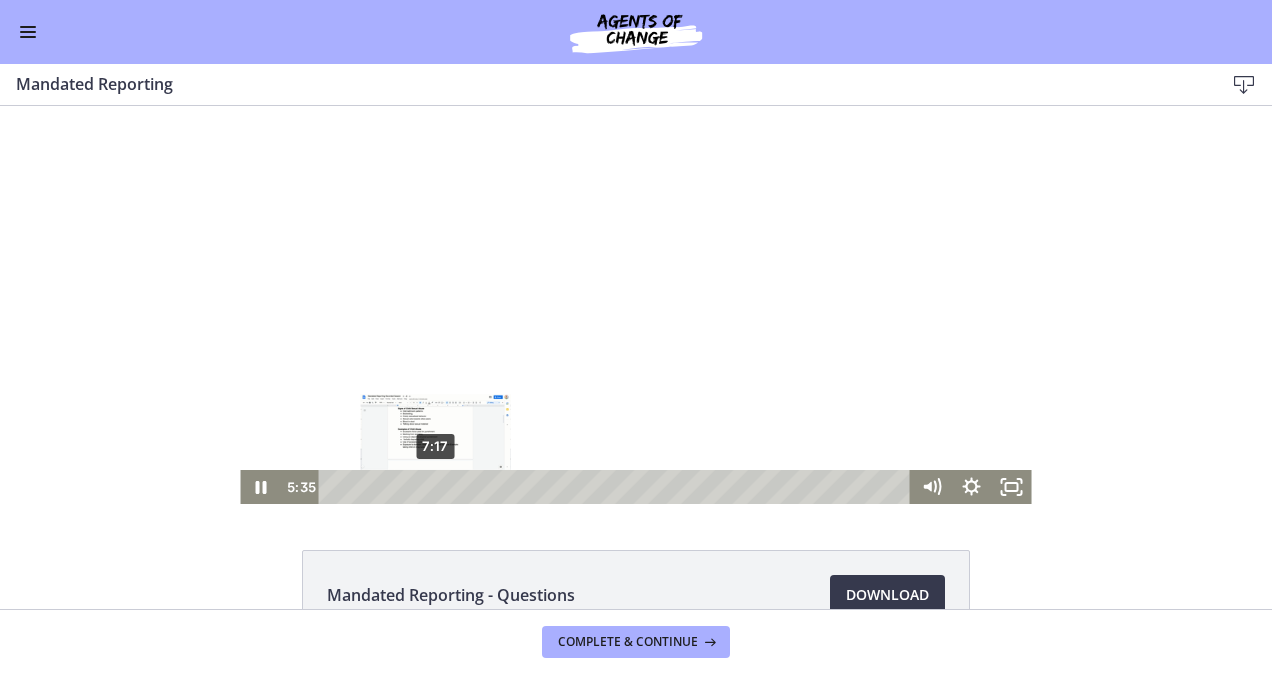 click on "7:17" at bounding box center (617, 487) 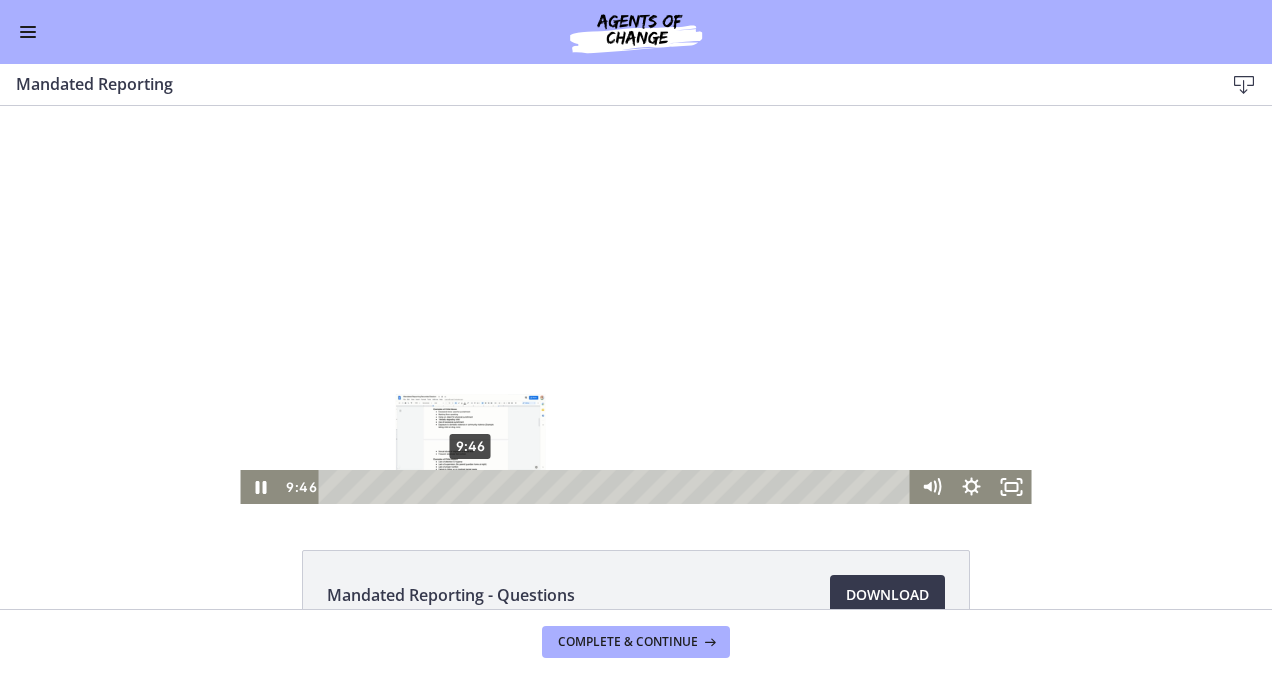 click on "9:46" at bounding box center (617, 487) 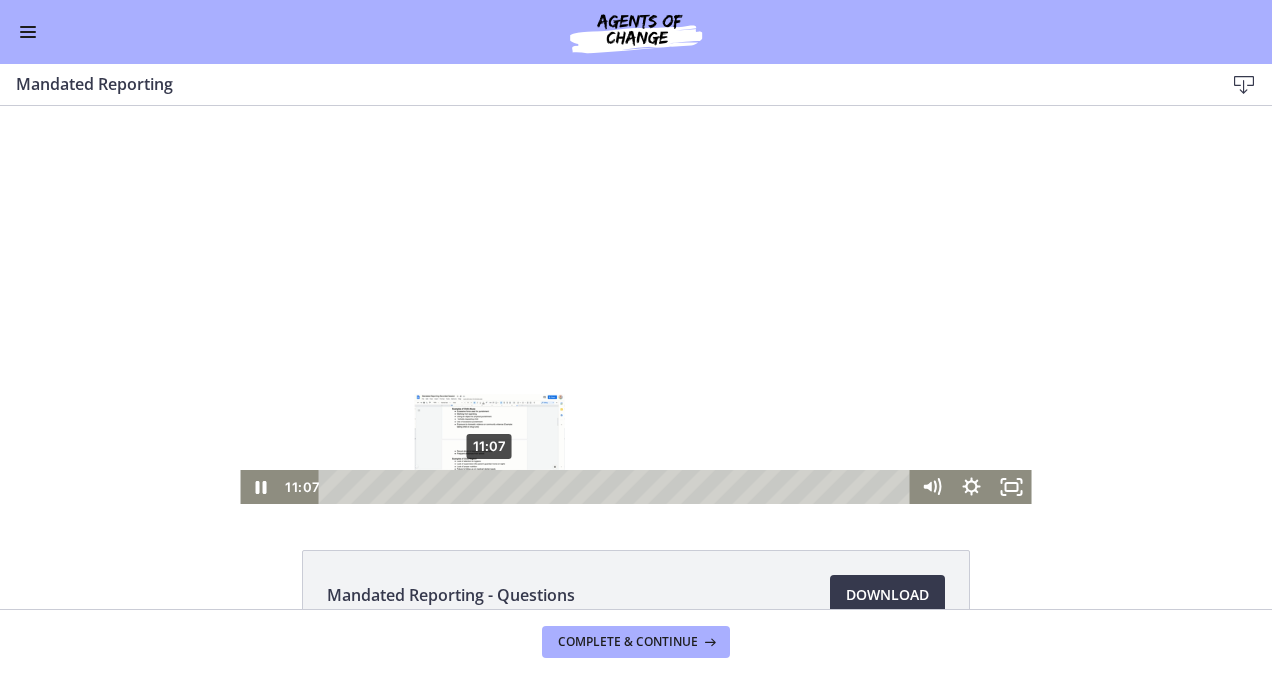 click on "11:07" at bounding box center [617, 487] 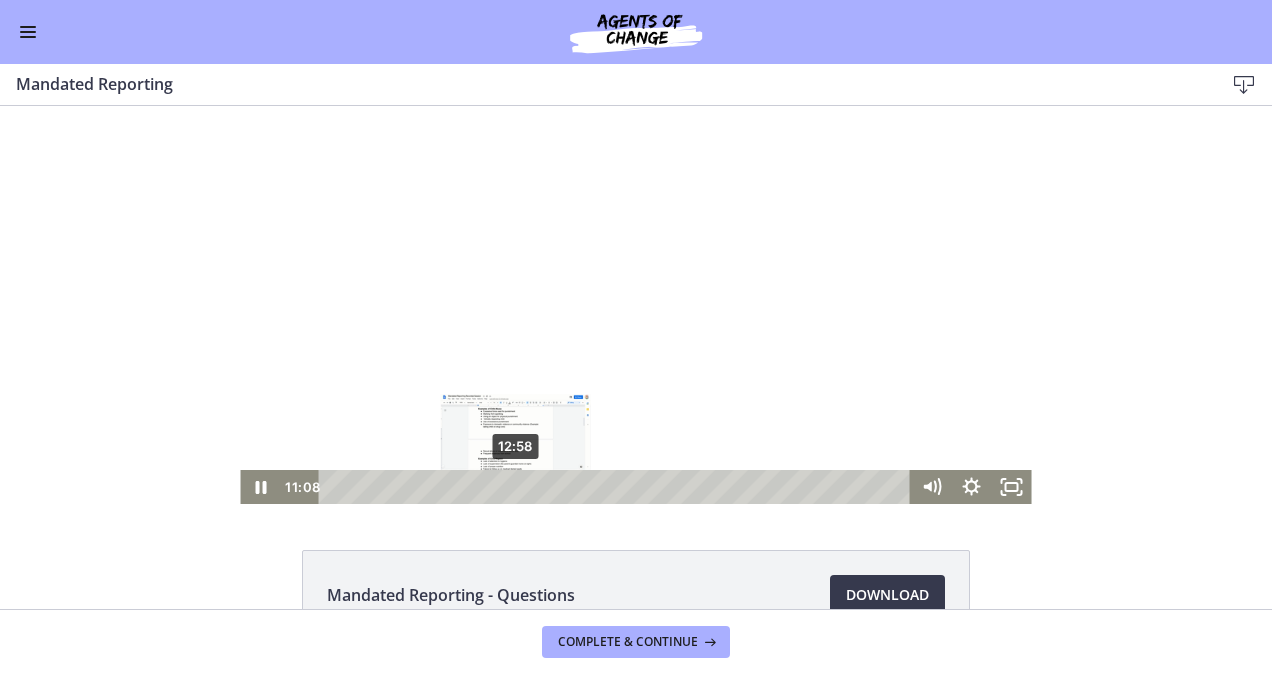click on "12:58" at bounding box center (617, 487) 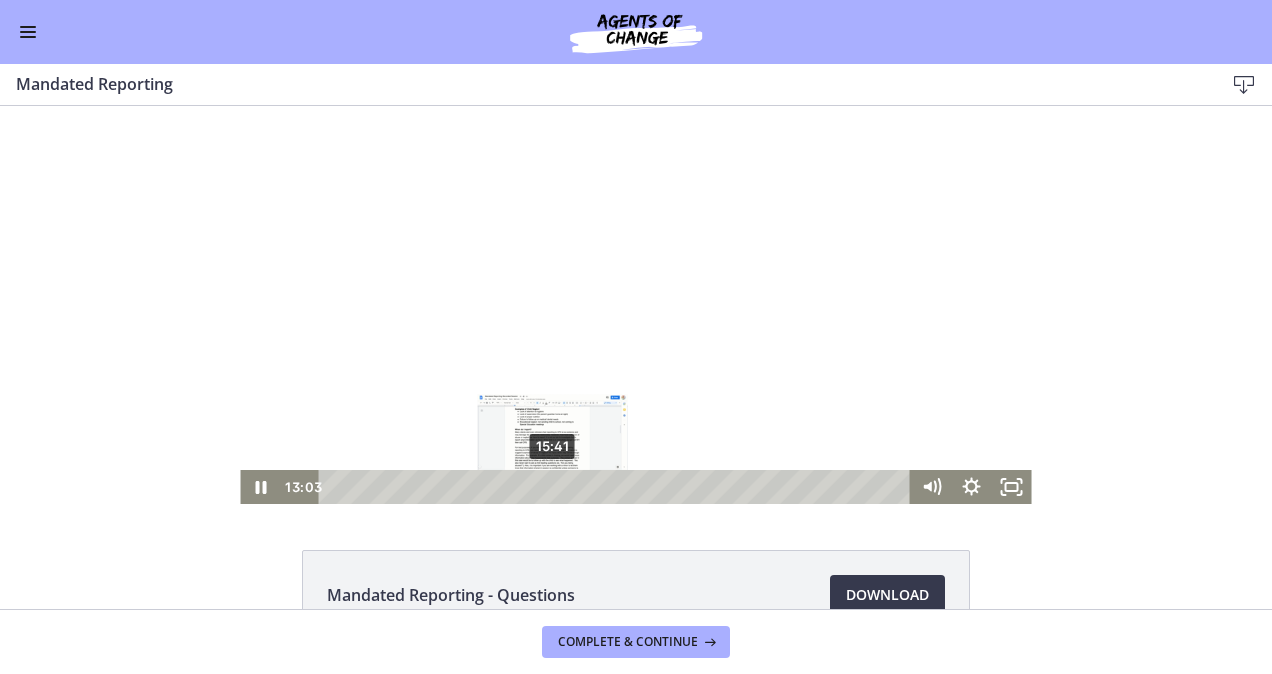 click on "15:41" at bounding box center (617, 487) 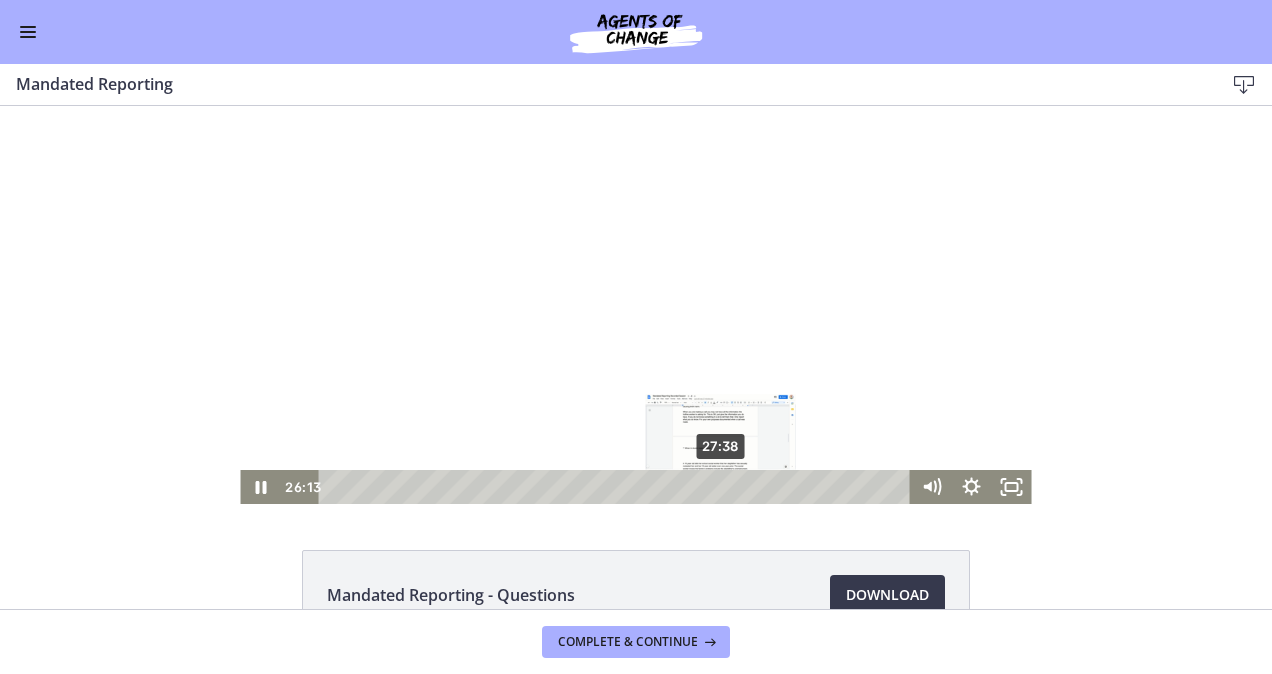 click on "27:38" at bounding box center (617, 487) 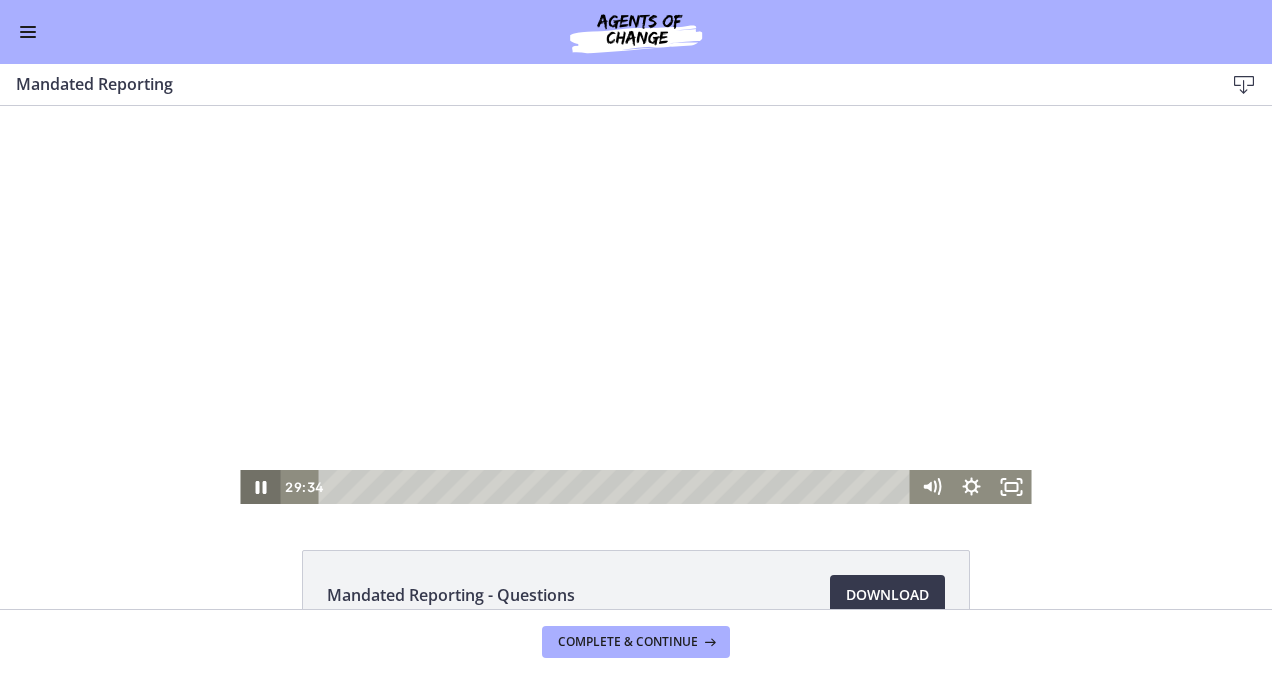 click 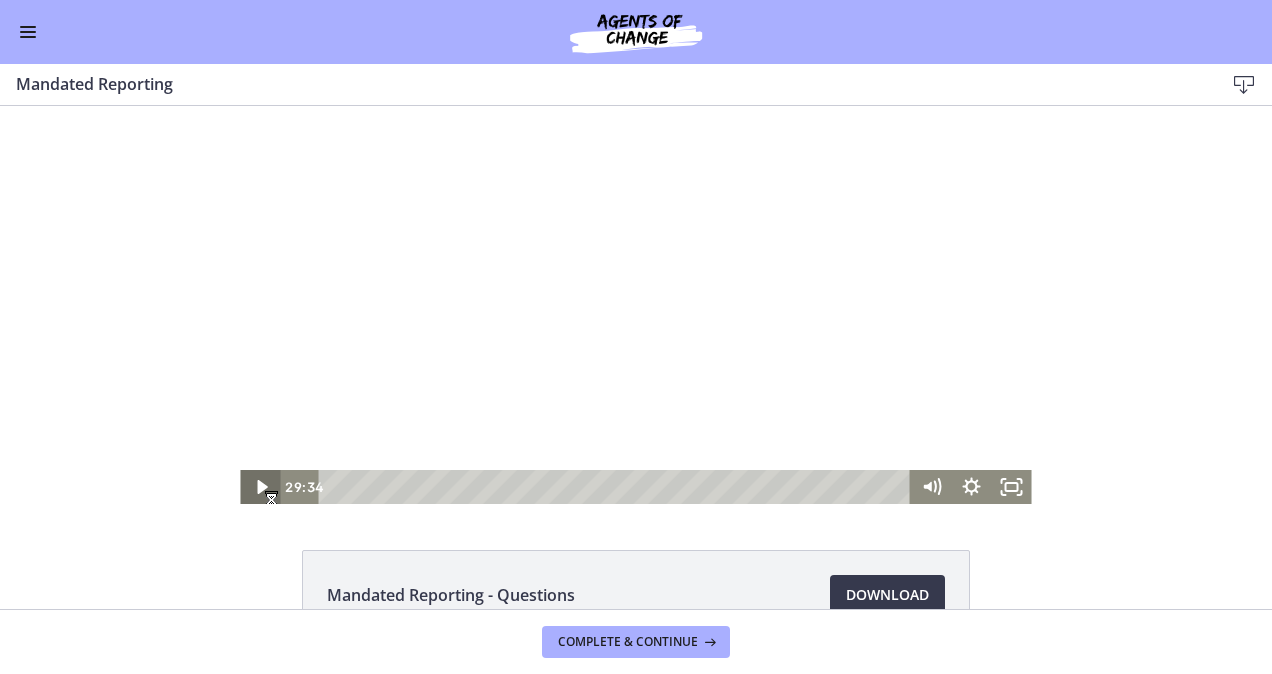 click 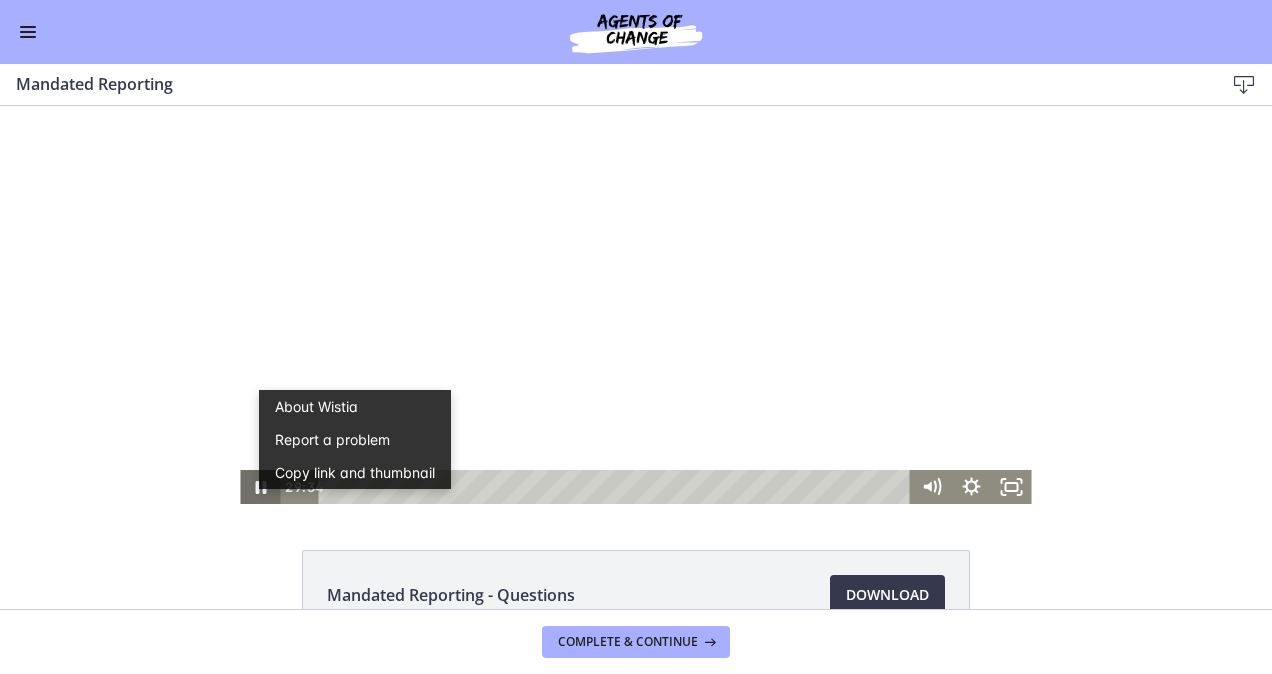 scroll, scrollTop: 0, scrollLeft: 0, axis: both 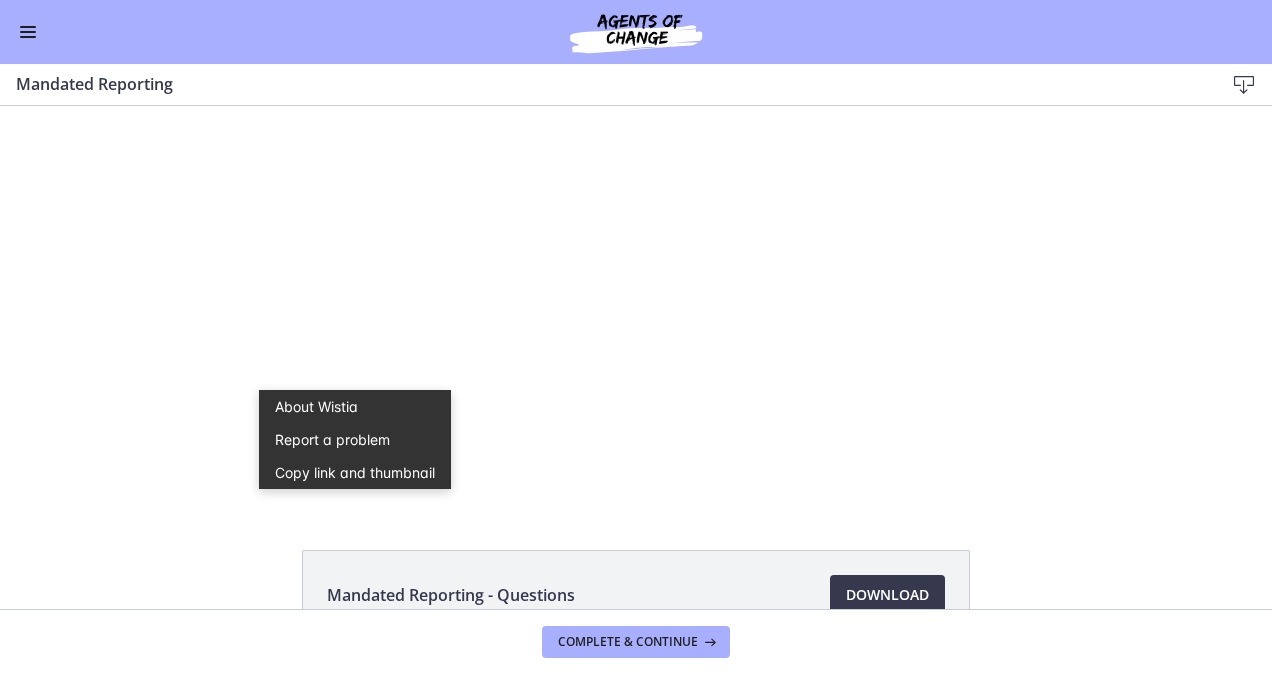 click on "Click for sound
@keyframes VOLUME_SMALL_WAVE_FLASH {
0% { opacity: 0; }
33% { opacity: 1; }
66% { opacity: 1; }
100% { opacity: 0; }
}
@keyframes VOLUME_LARGE_WAVE_FLASH {
0% { opacity: 0; }
33% { opacity: 1; }
66% { opacity: 1; }
100% { opacity: 0; }
}
.volume__small-wave {
animation: VOLUME_SMALL_WAVE_FLASH 2s infinite;
opacity: 0;
}
.volume__large-wave {
animation: VOLUME_LARGE_WAVE_FLASH 2s infinite .3s;
opacity: 0;
}
29:37 33:58 About [COMPANY] Report a problem Copy link and thumbnail" at bounding box center [636, 305] 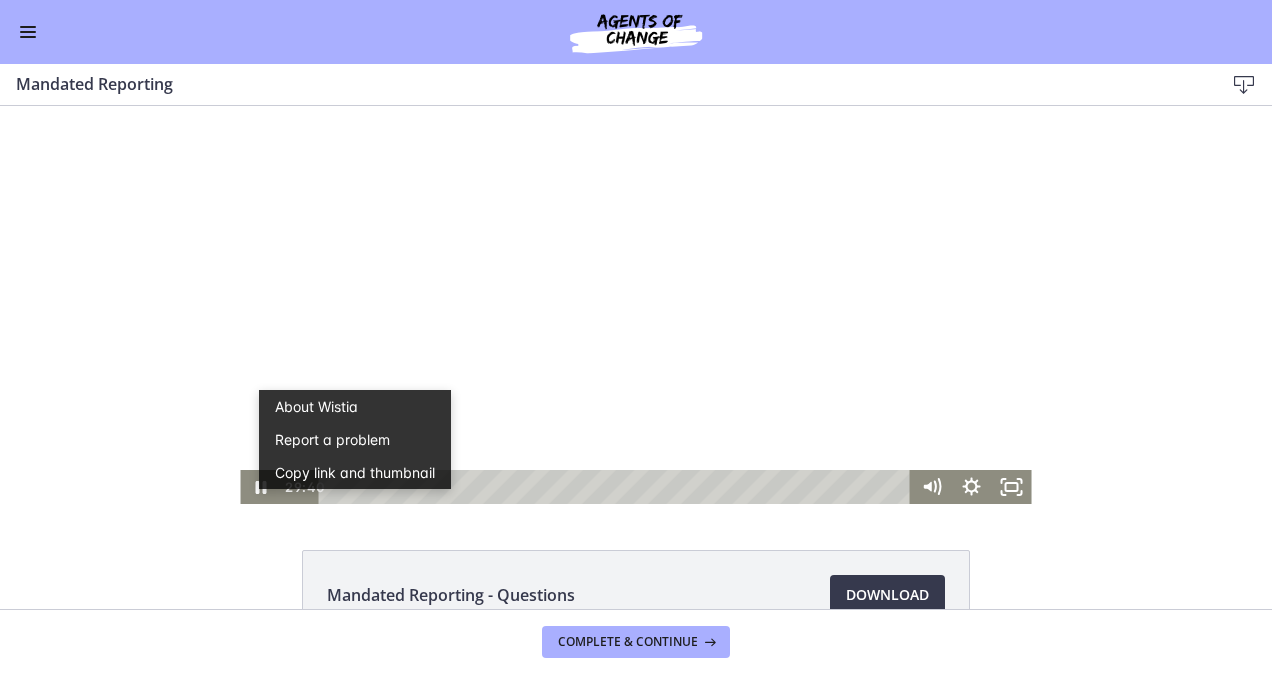 click at bounding box center [635, 305] 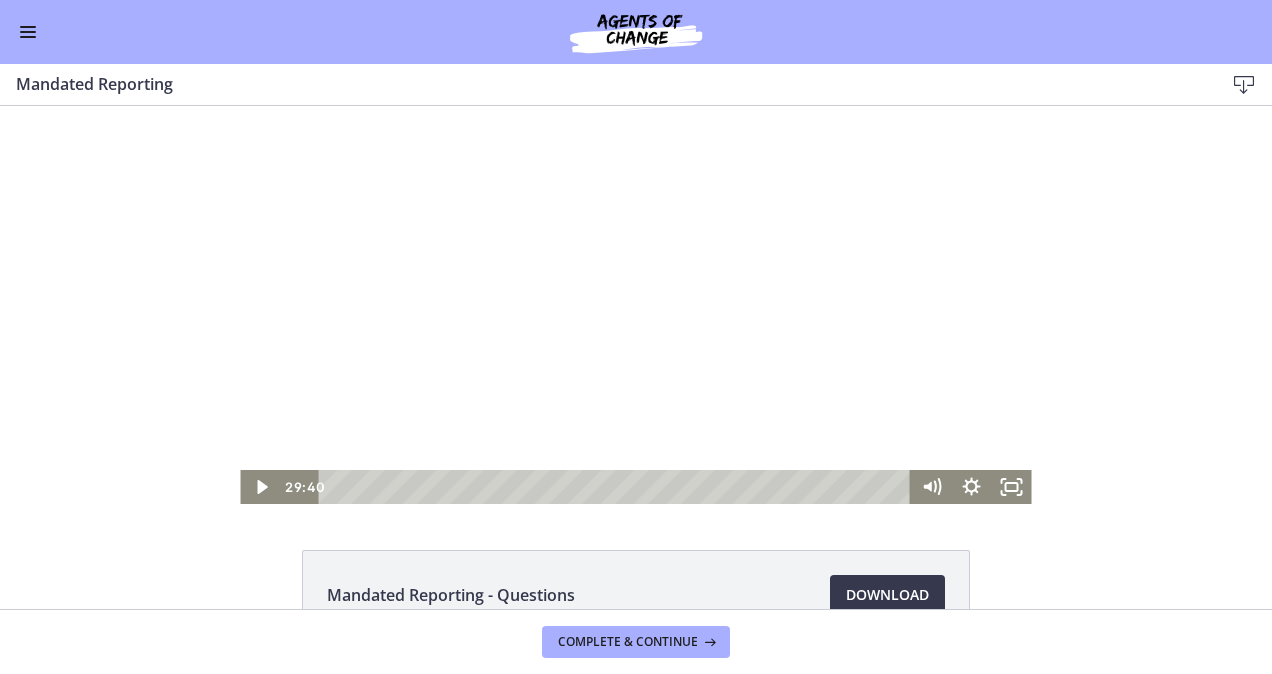 click at bounding box center [635, 305] 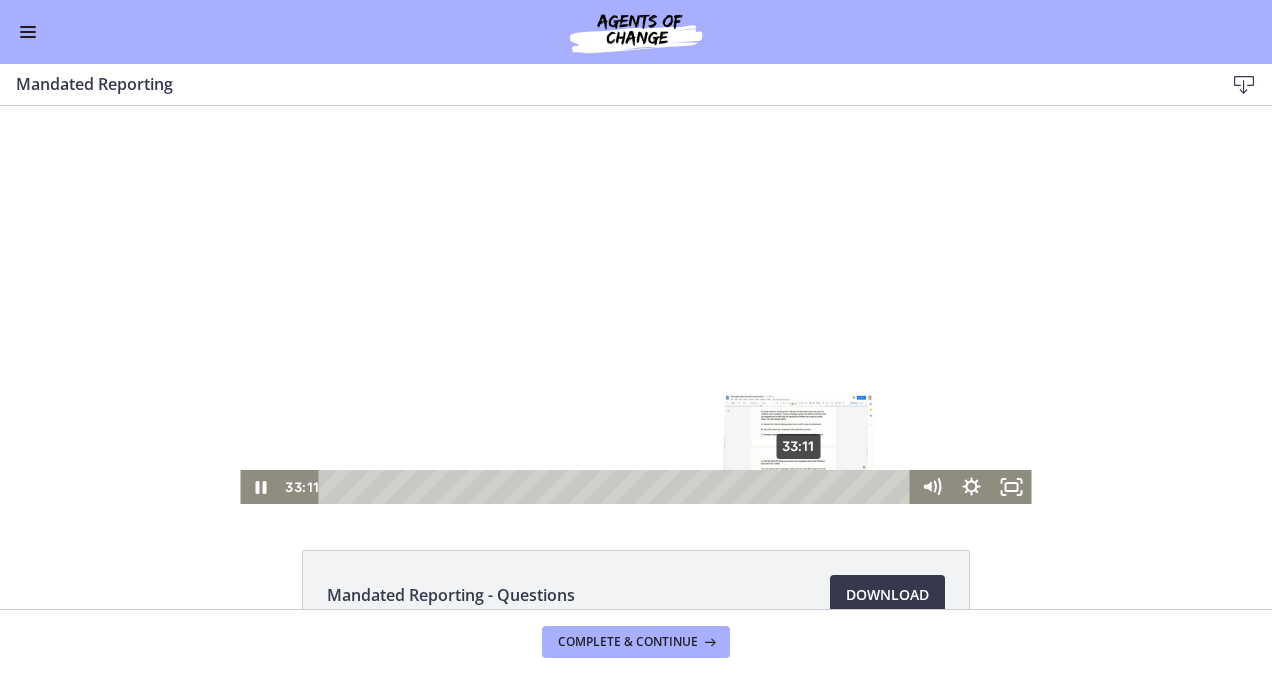 click on "33:11" at bounding box center [617, 487] 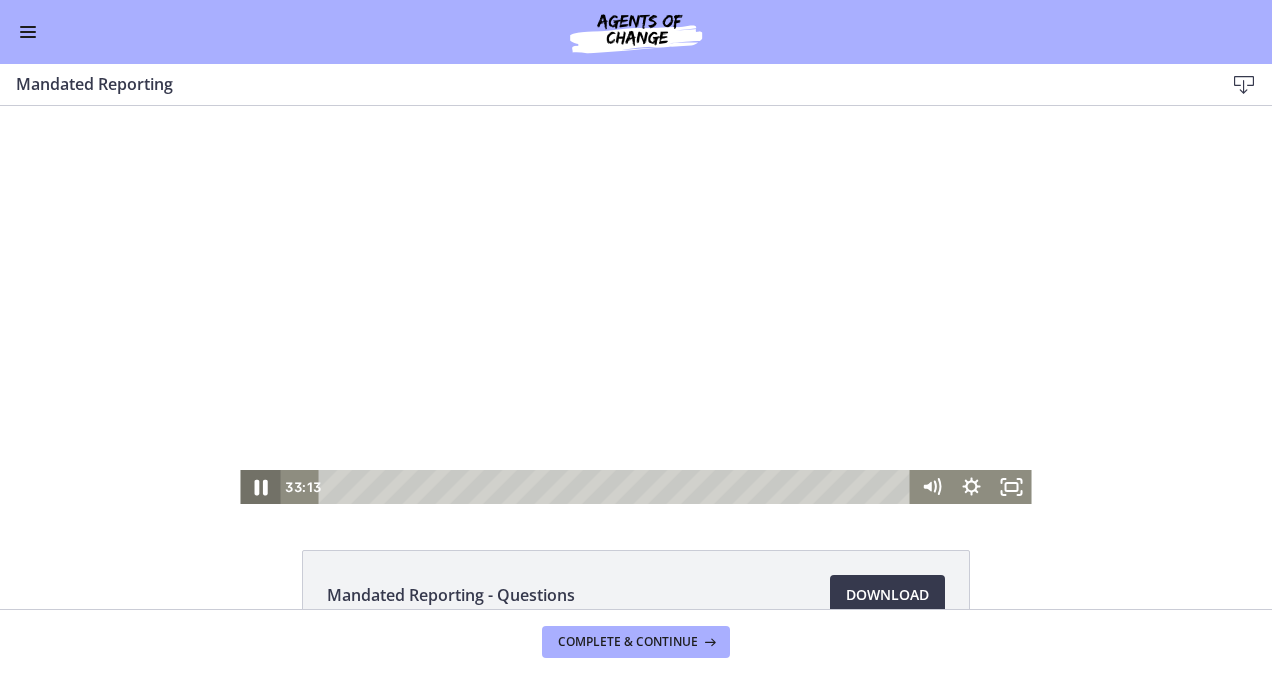 click 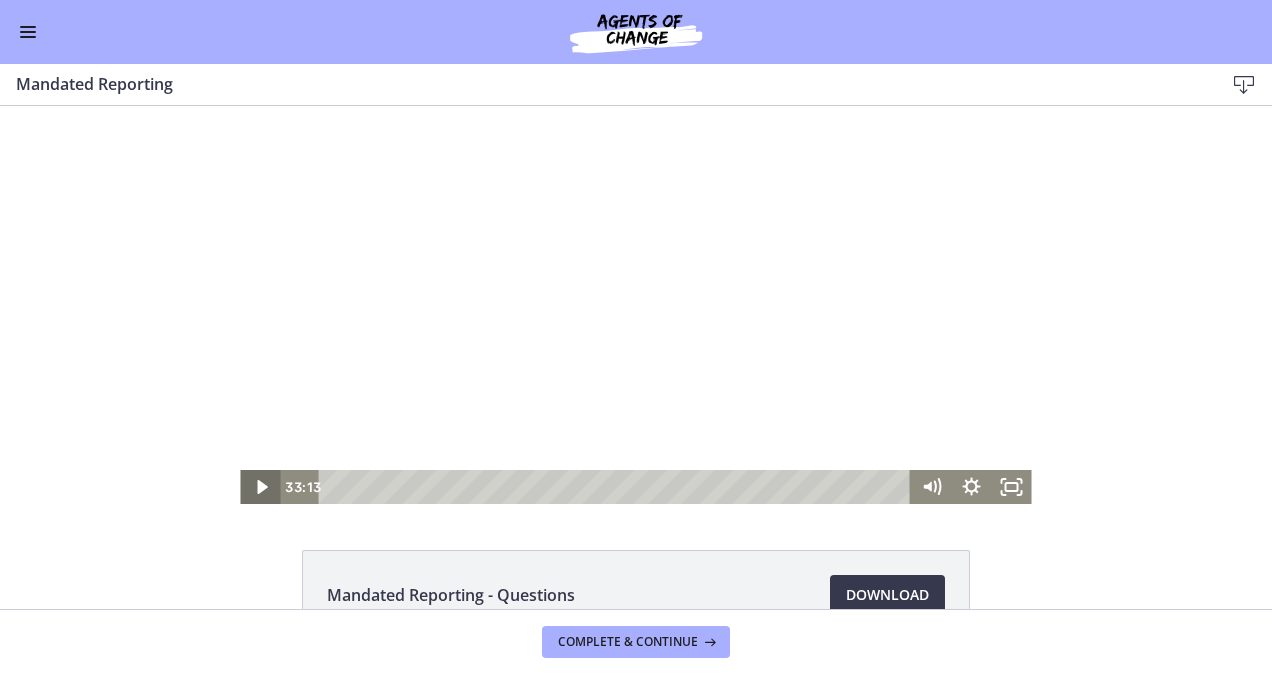 click 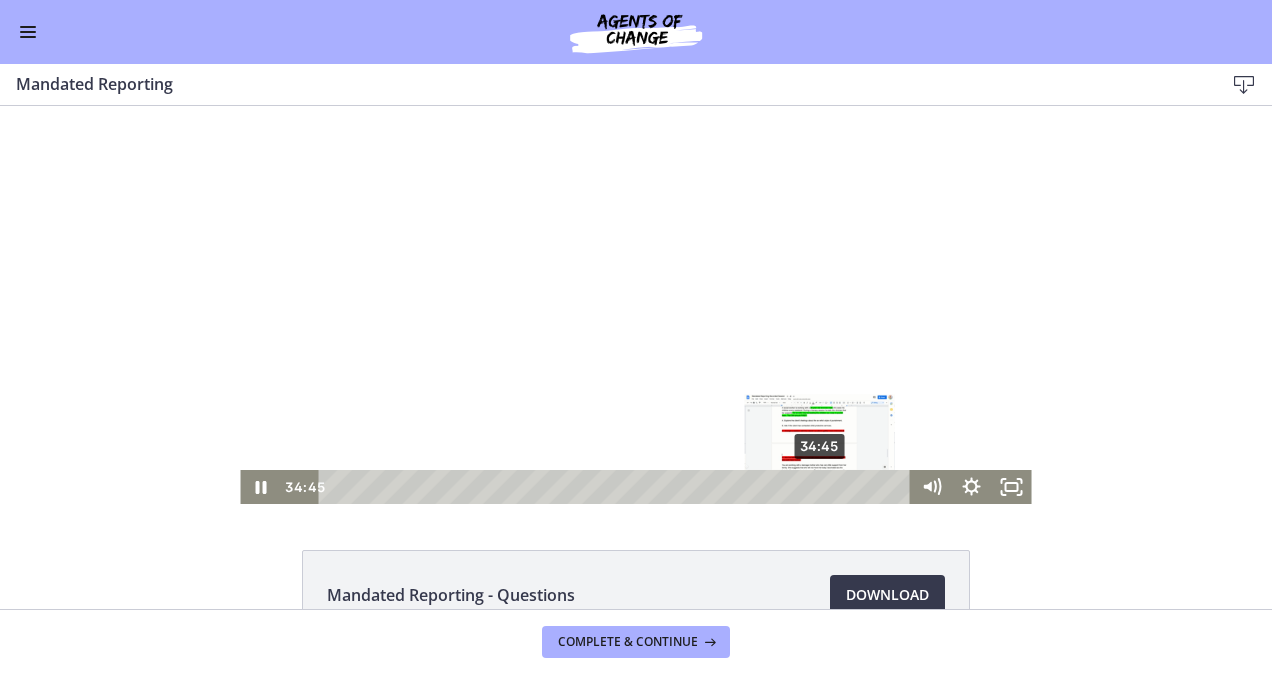 click on "34:45" at bounding box center [617, 487] 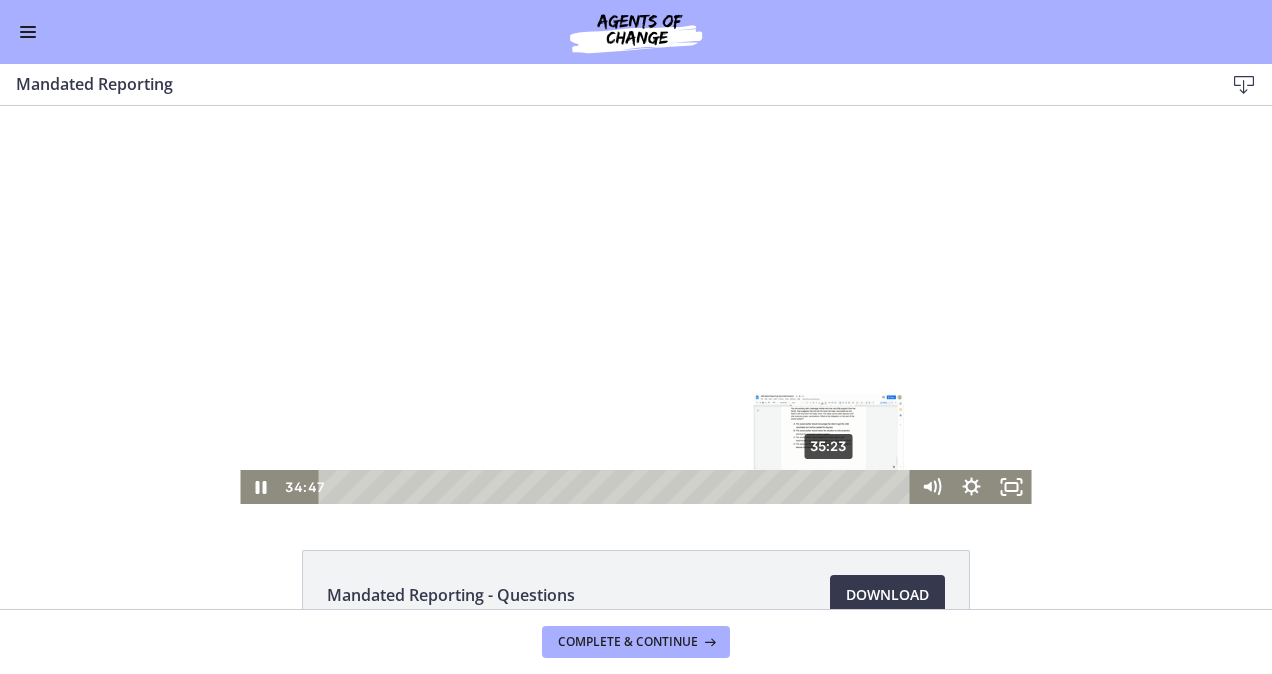 click on "35:23" at bounding box center [617, 487] 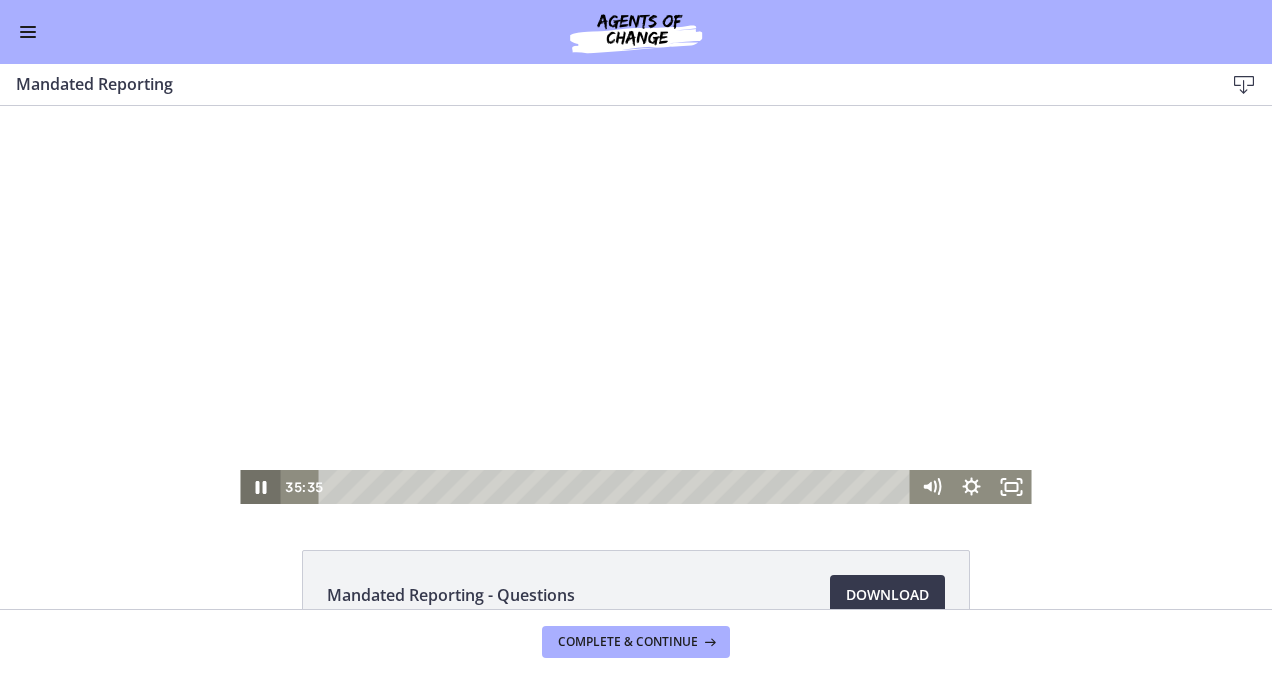 click 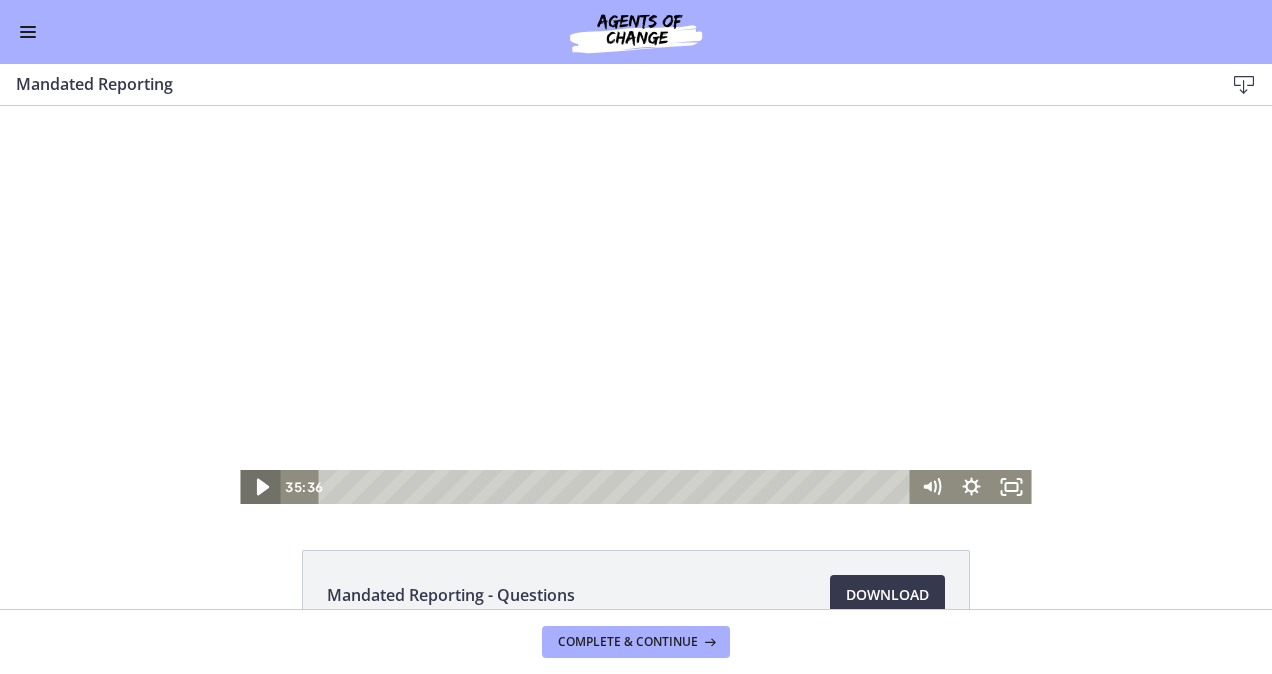 click 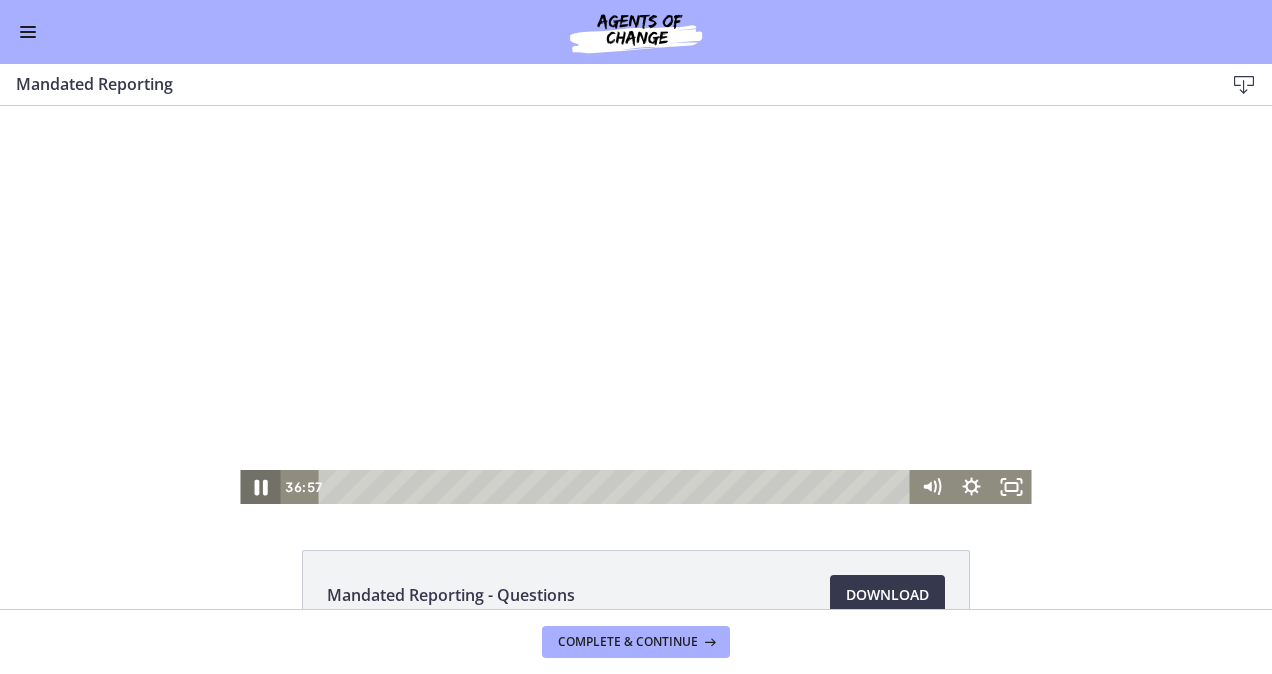click 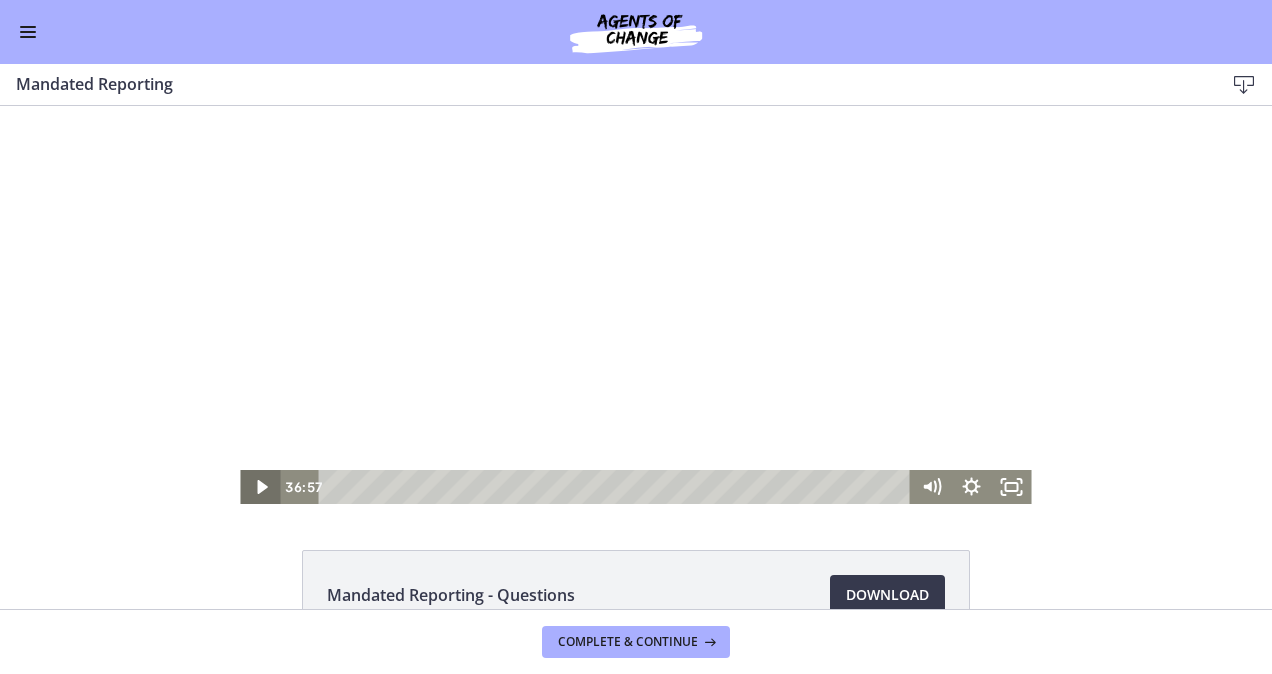 type 